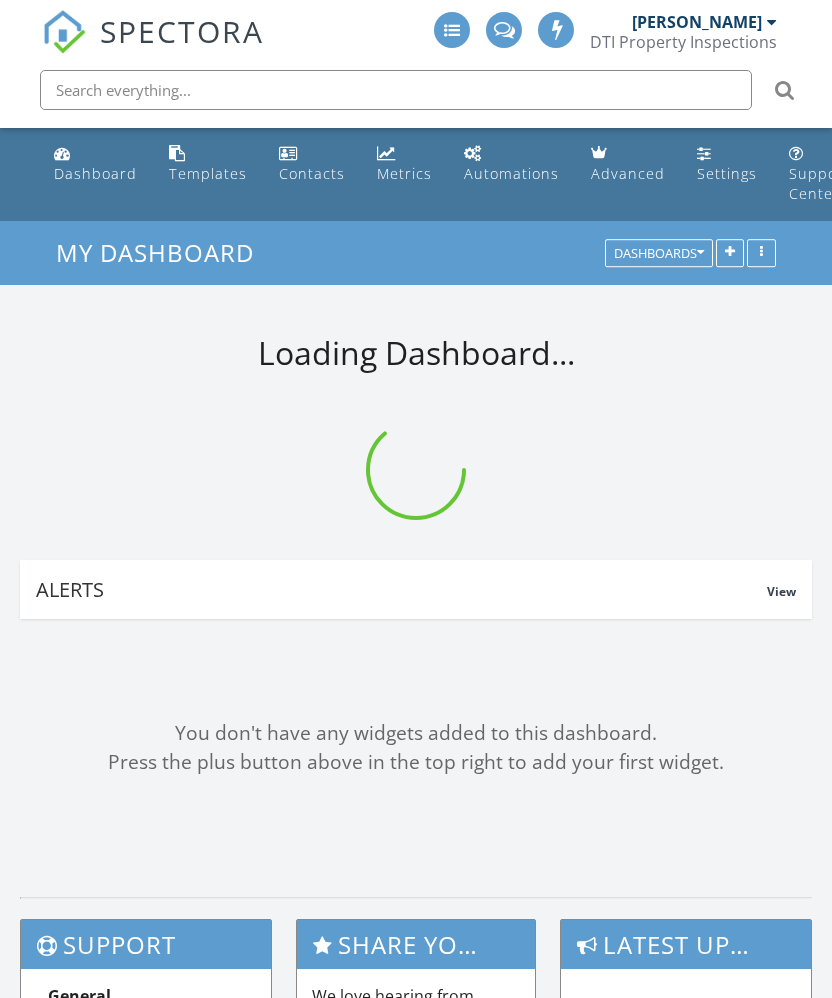 scroll, scrollTop: 0, scrollLeft: 0, axis: both 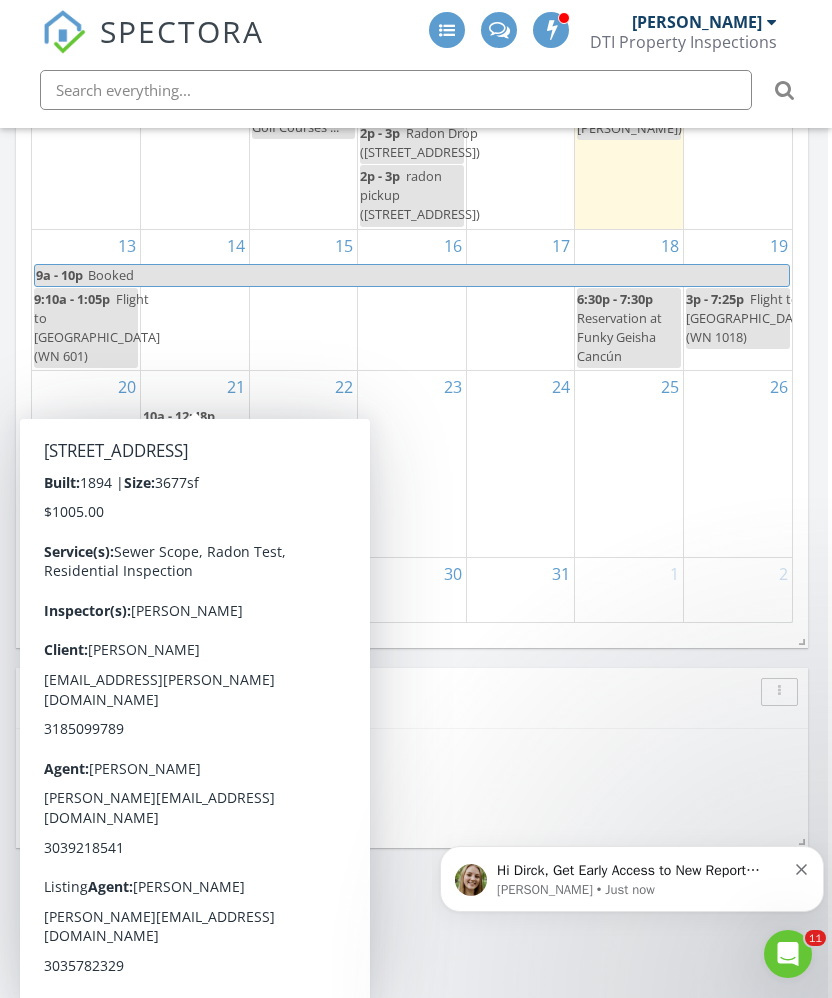 click on "931 E 17th Ave, Denver 80218" at bounding box center (199, 436) 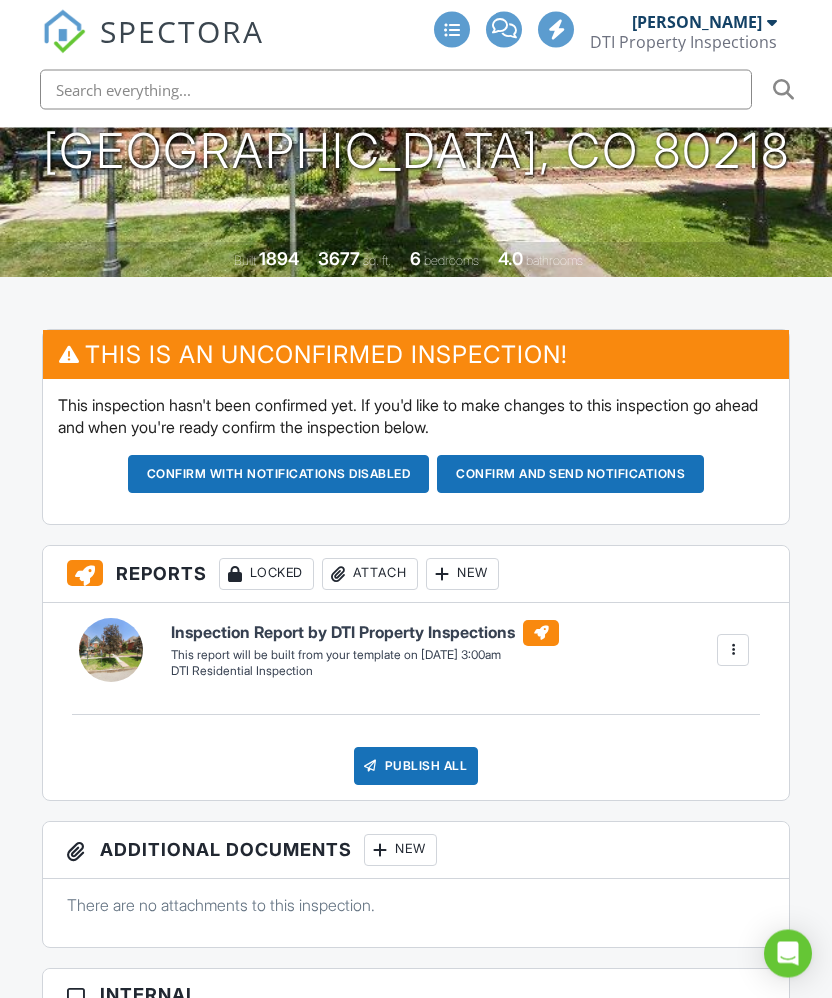 scroll, scrollTop: 452, scrollLeft: 0, axis: vertical 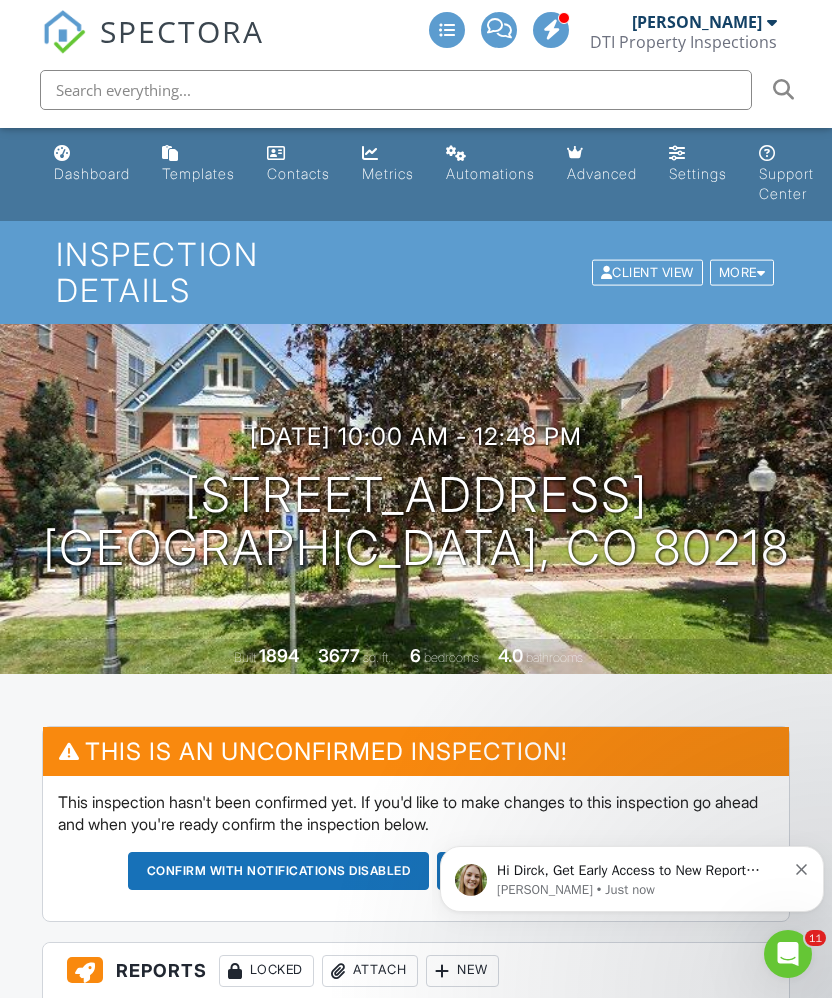 click on "More" at bounding box center [742, 272] 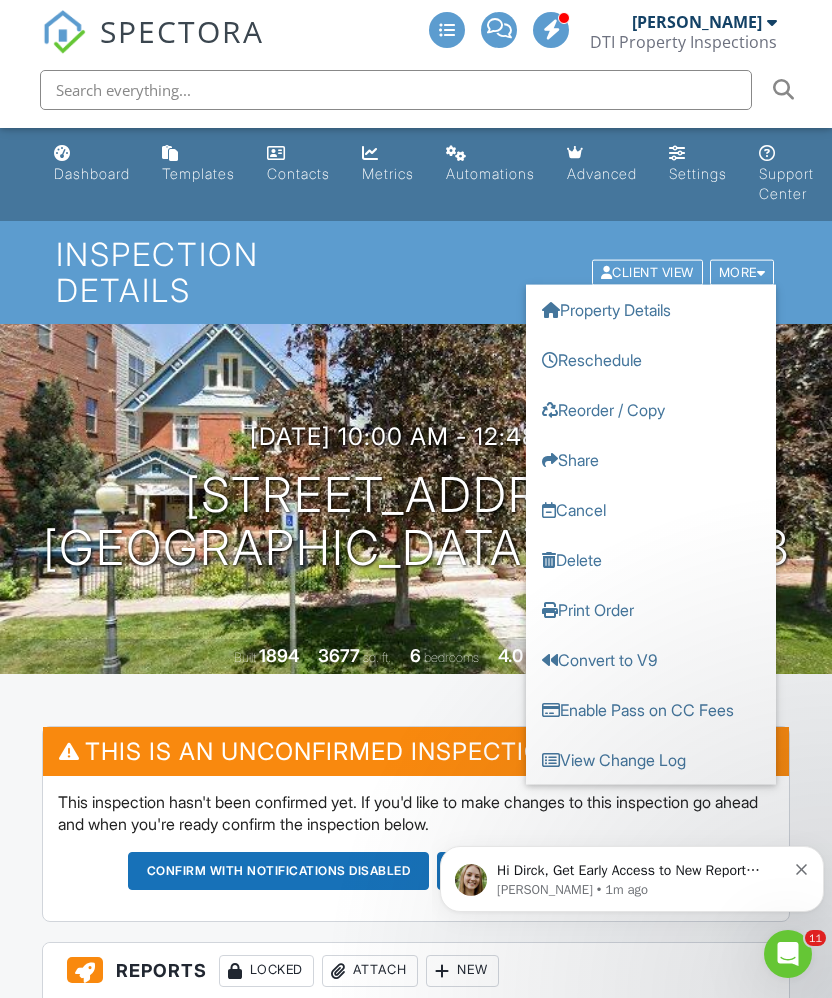 click on "Reschedule" at bounding box center (651, 359) 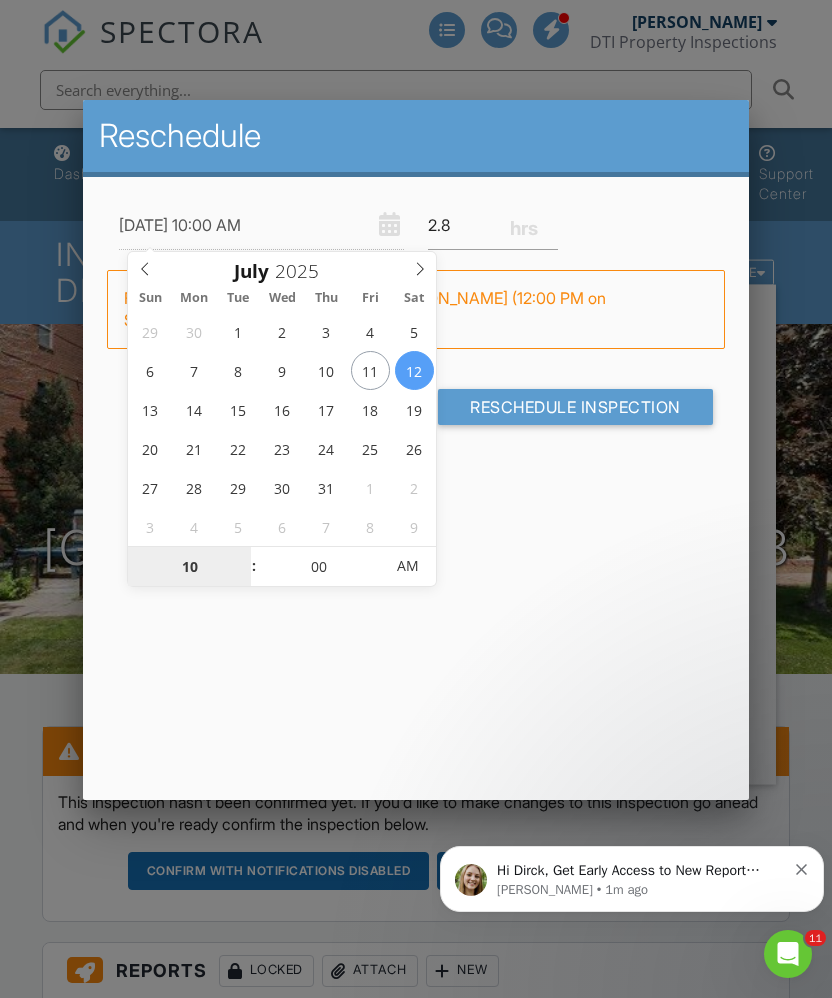 click on "10" at bounding box center [189, 567] 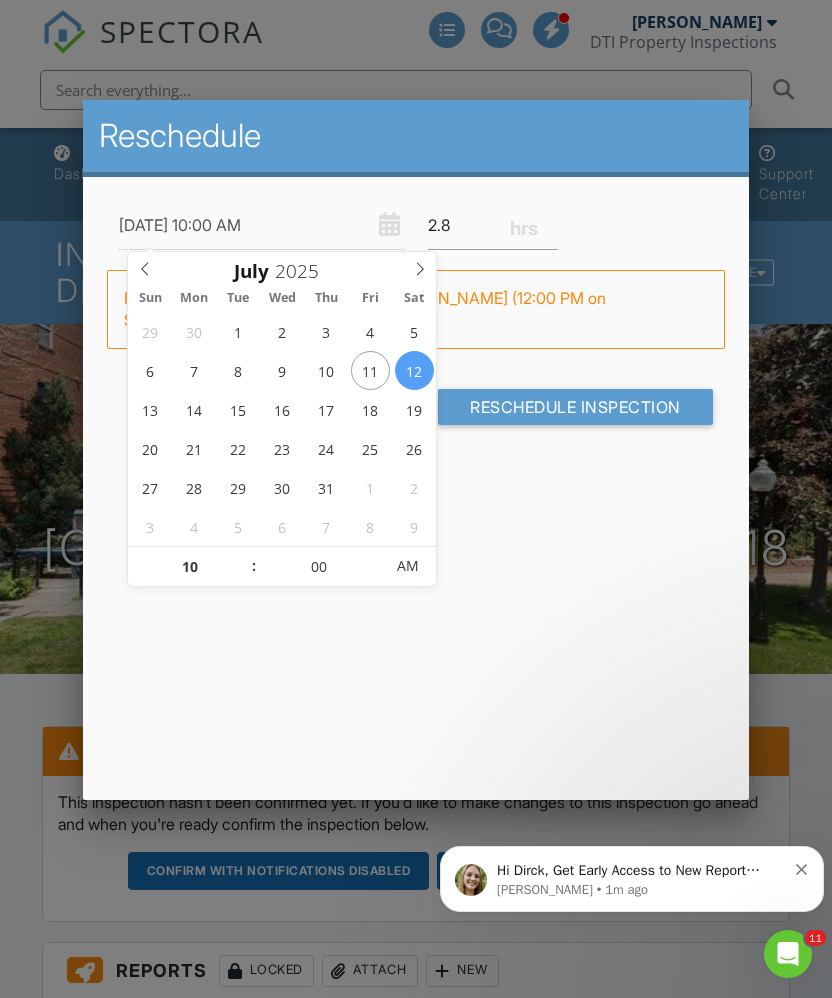 click at bounding box center [244, 577] 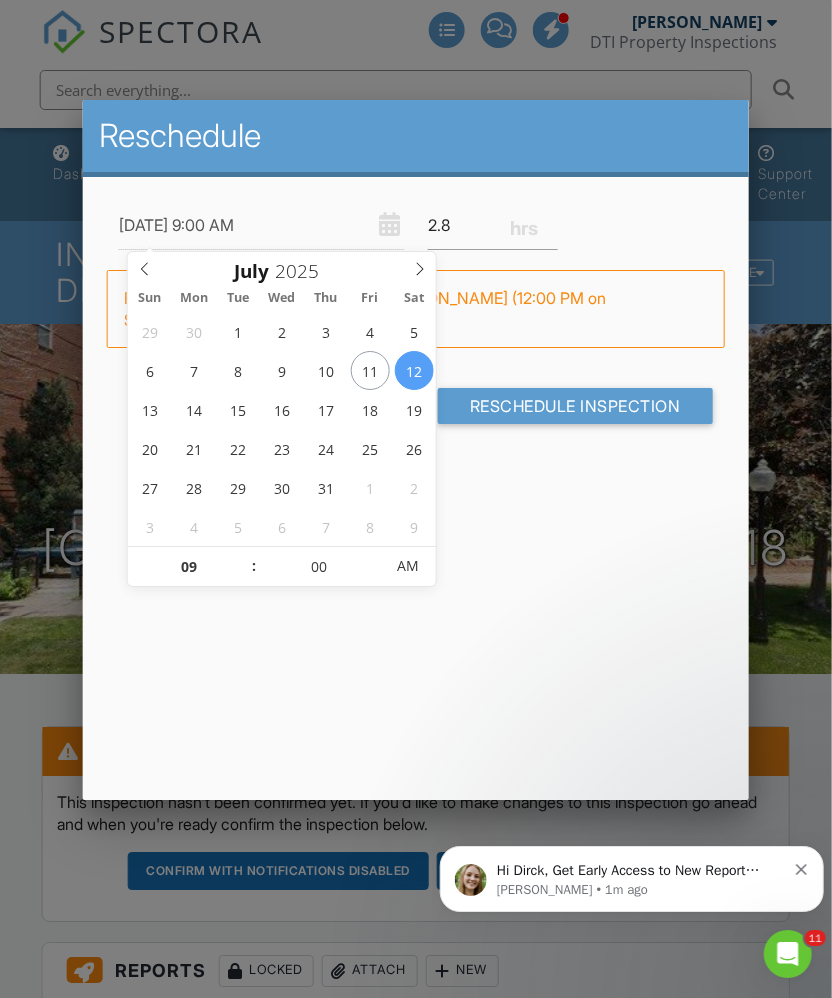 click at bounding box center (244, 577) 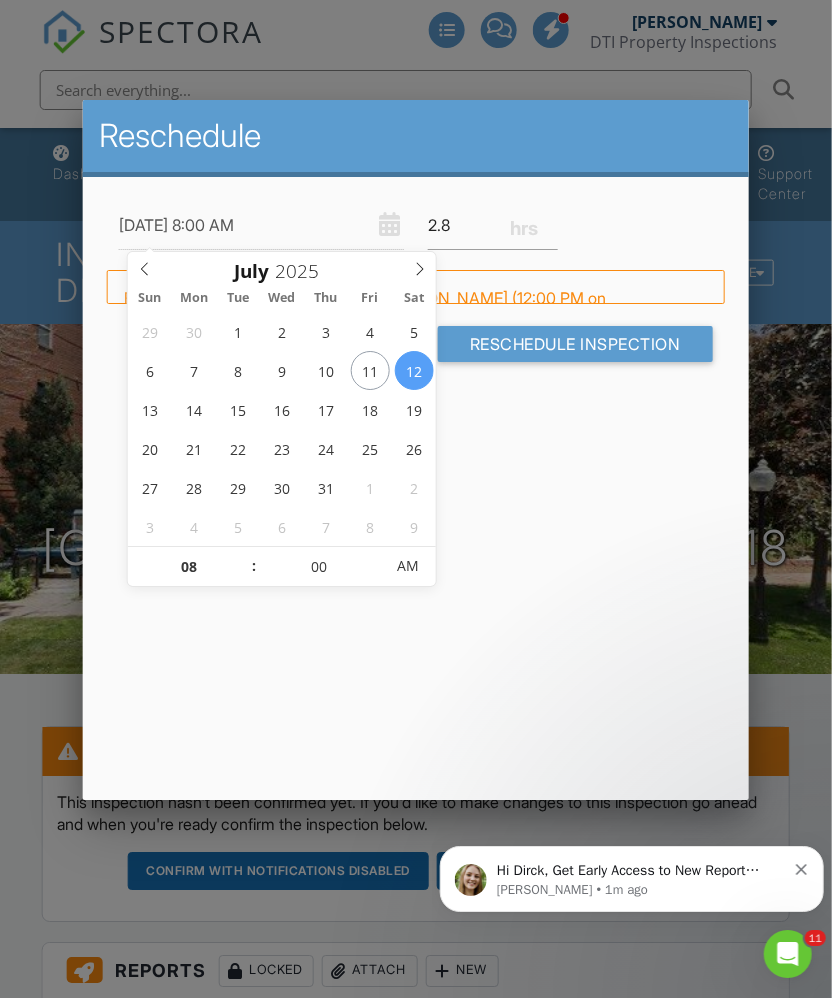 scroll, scrollTop: 0, scrollLeft: 9, axis: horizontal 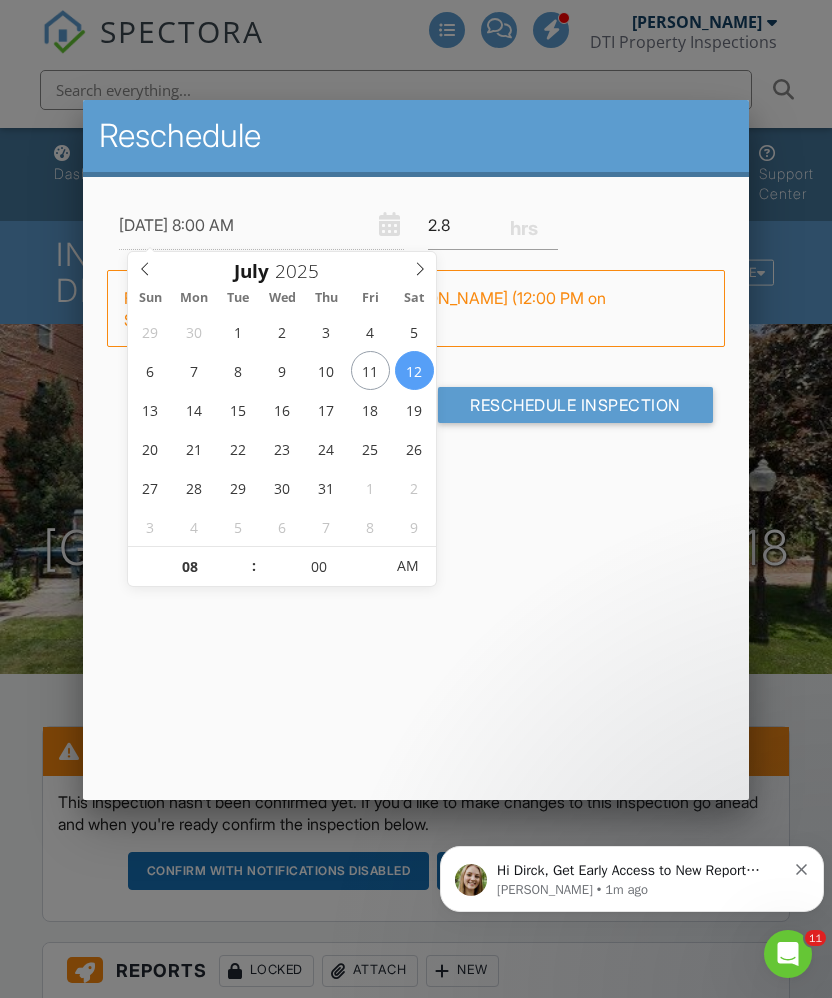 click on ":" at bounding box center (254, 566) 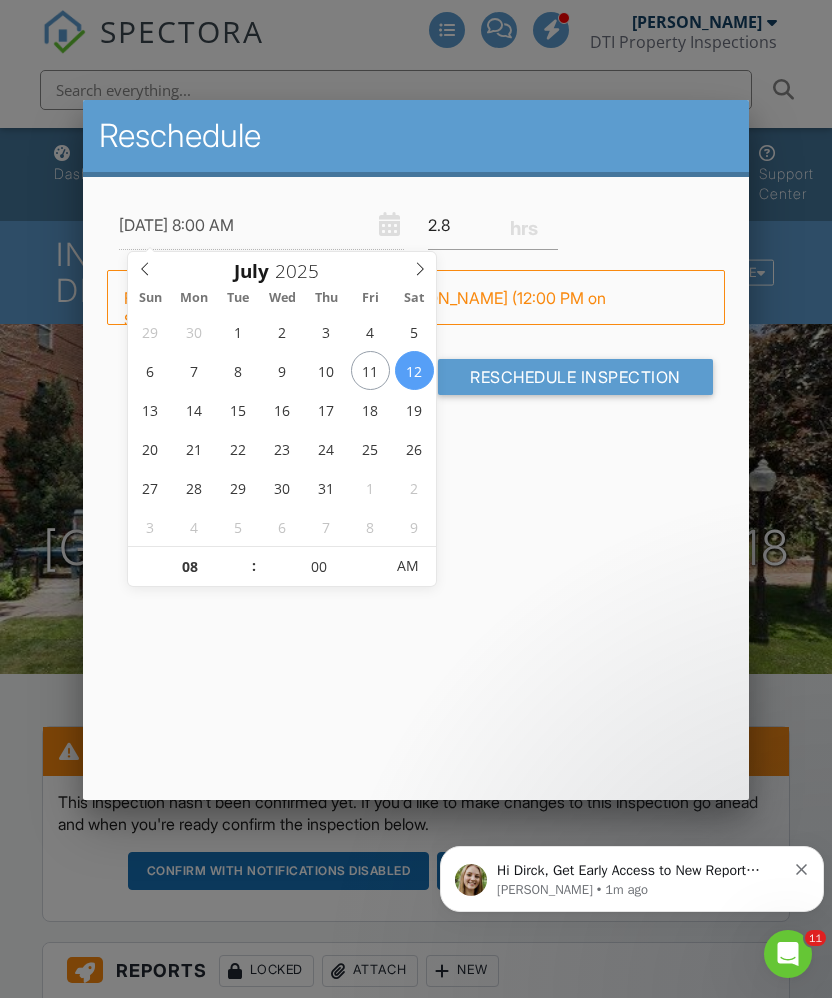 click at bounding box center [244, 557] 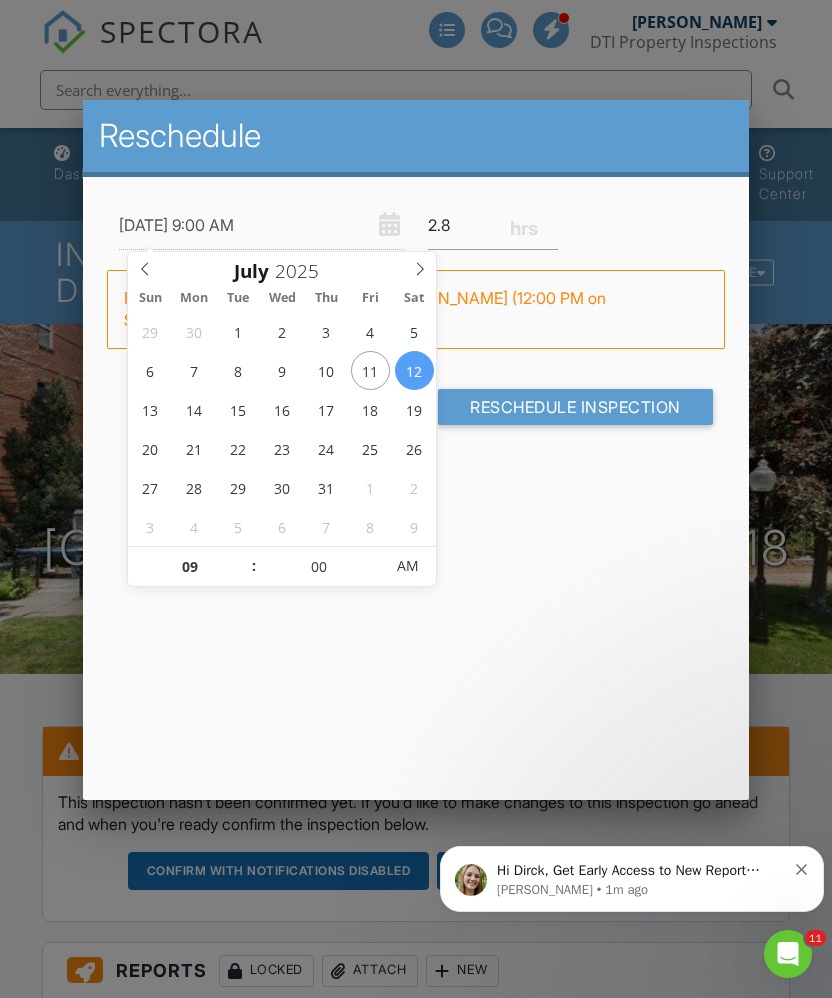click on ":" at bounding box center (254, 566) 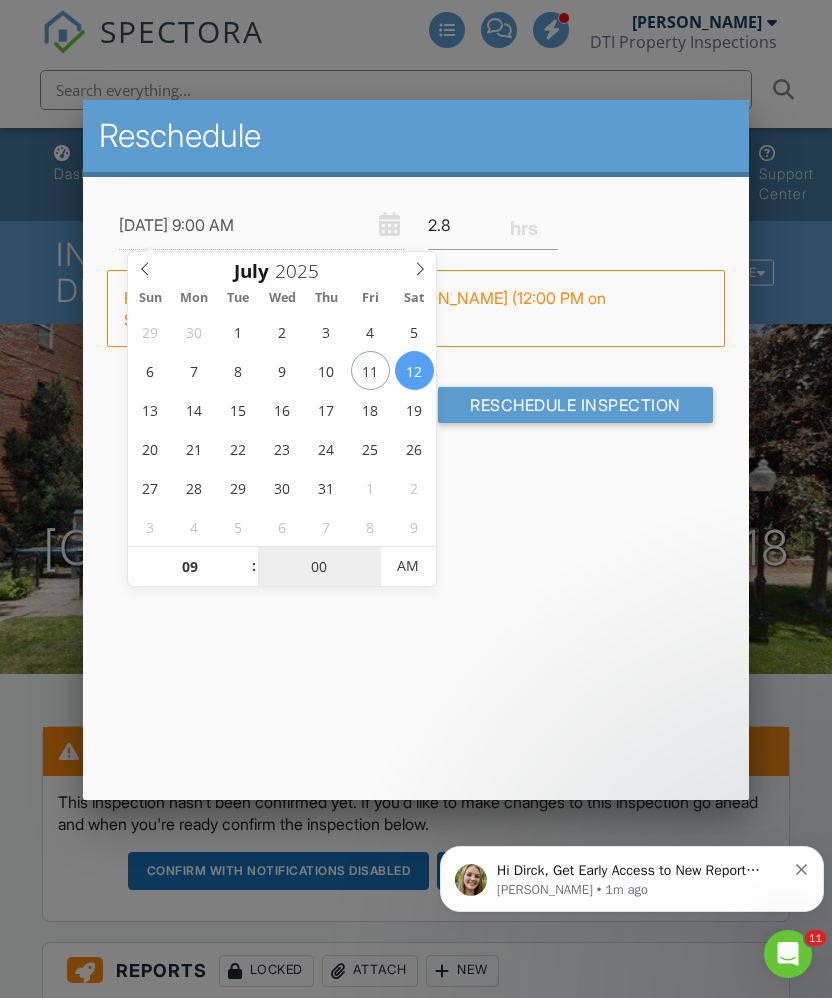 click on "00" at bounding box center [319, 567] 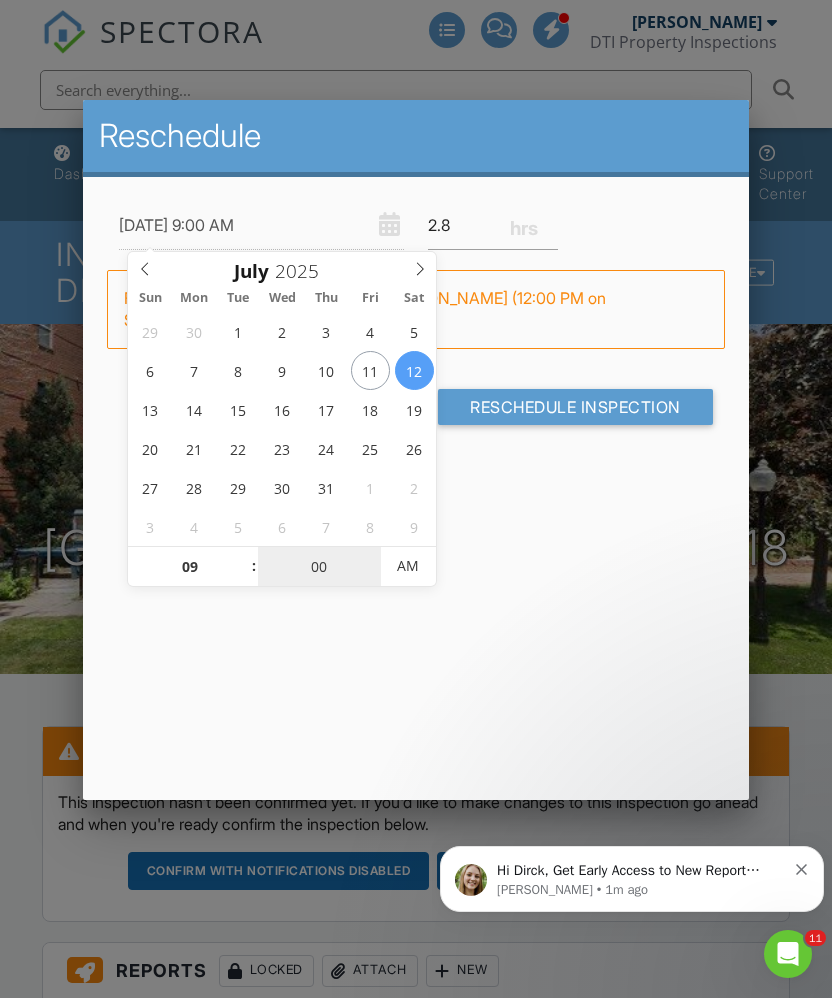 scroll, scrollTop: 0, scrollLeft: 8, axis: horizontal 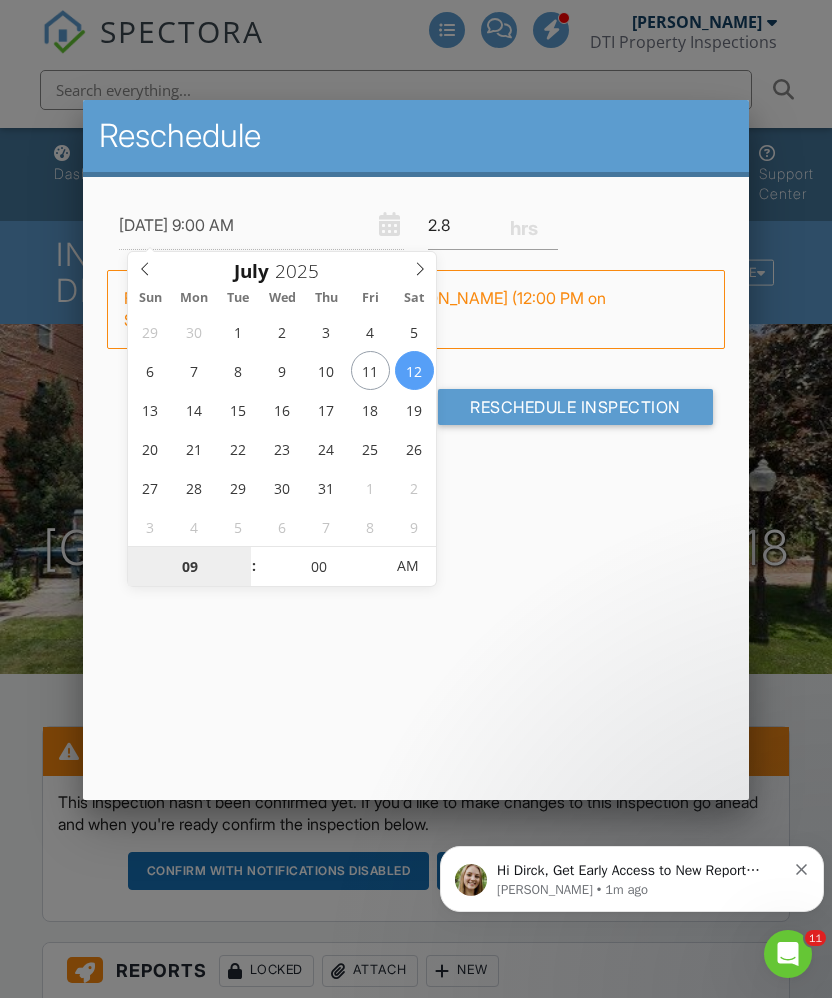 click on "09" at bounding box center [189, 567] 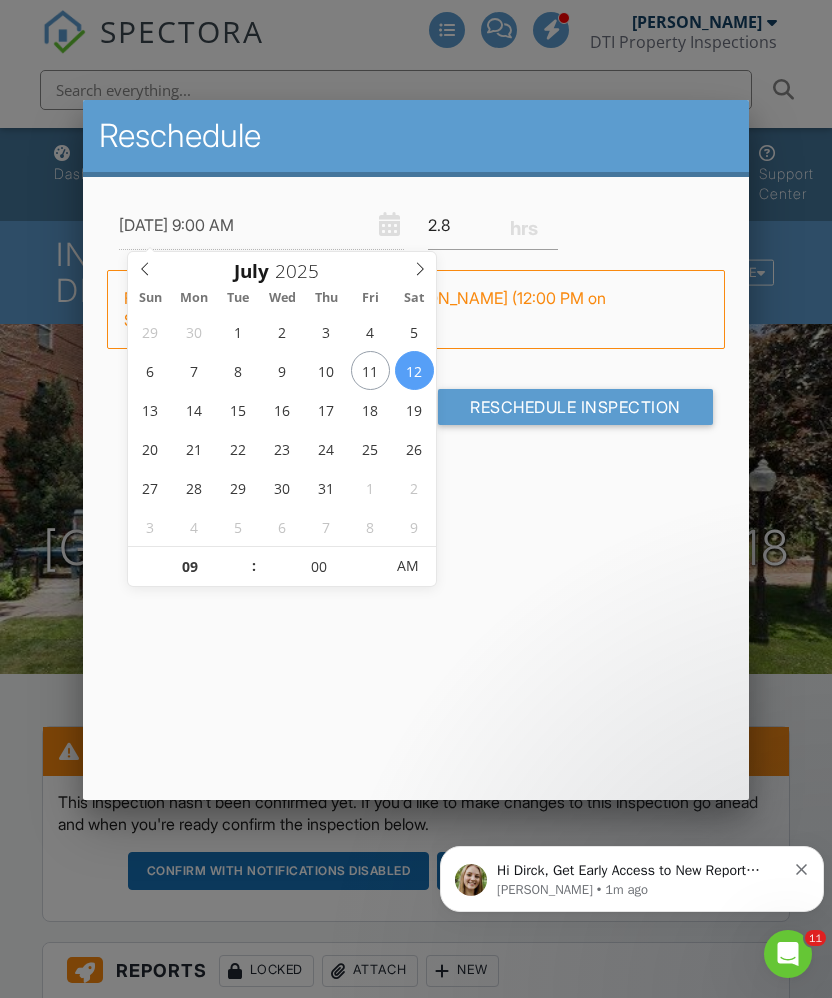 click at bounding box center [244, 557] 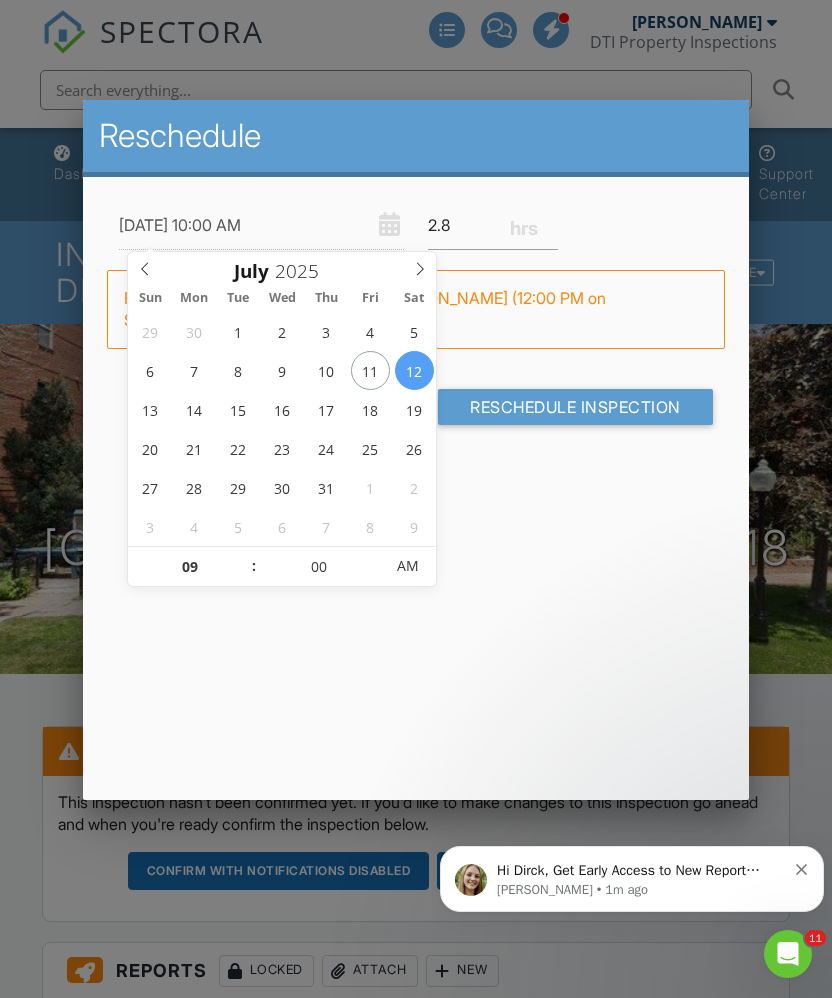 type on "10" 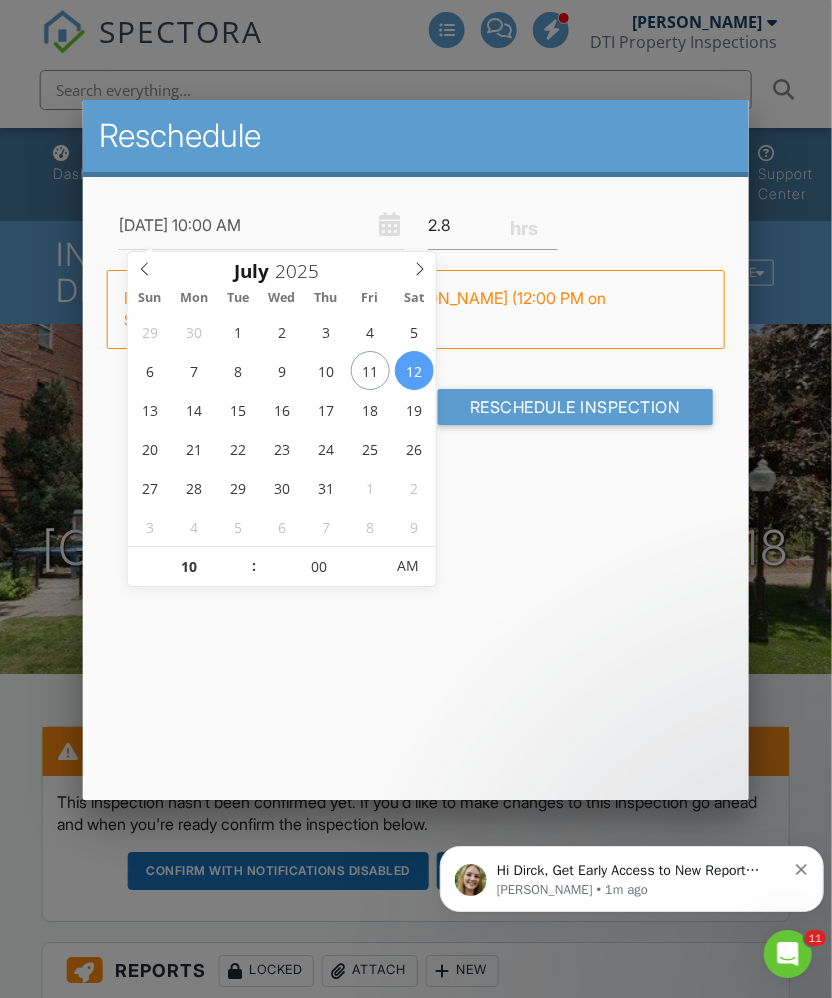 click at bounding box center [244, 557] 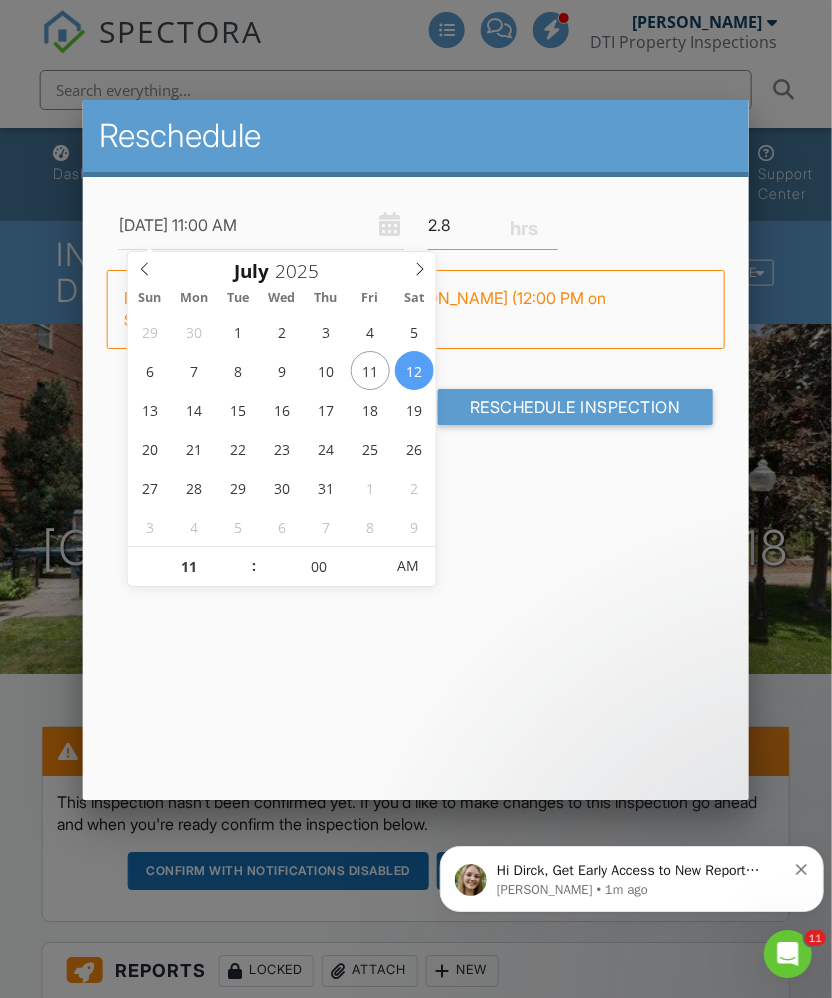 scroll, scrollTop: 0, scrollLeft: 9, axis: horizontal 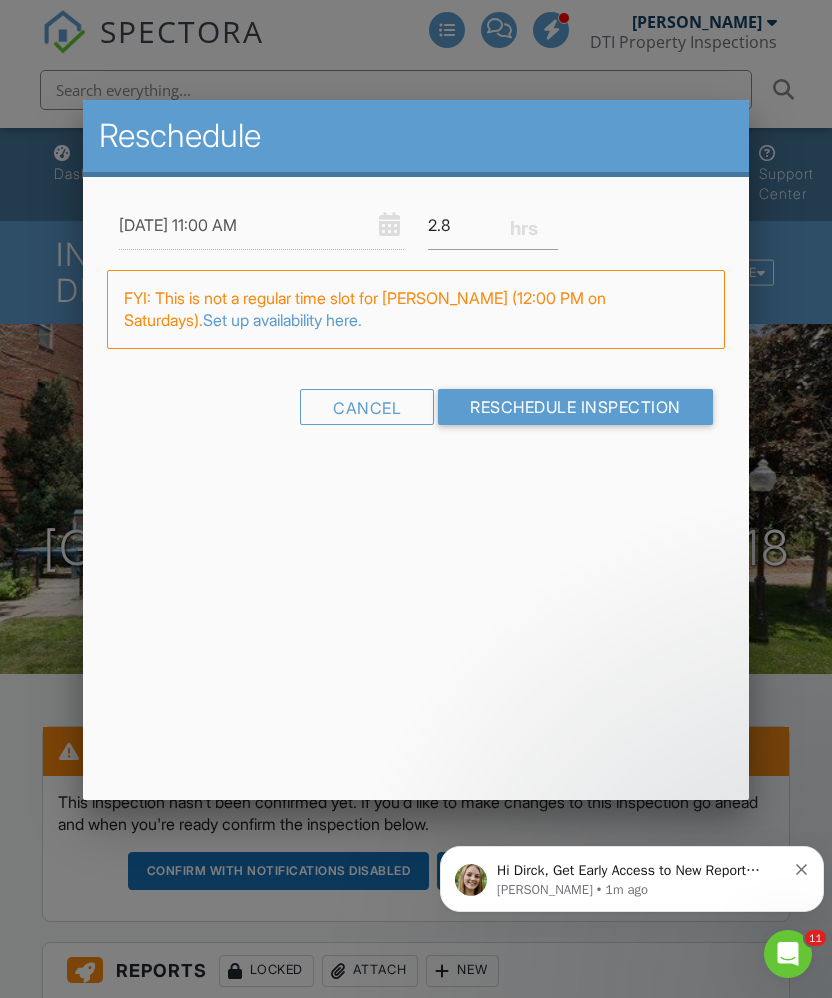 click on "Reschedule
07/12/2025 11:00 AM
2.8
Warning: this date/time is in the past.
FYI: This is not a regular time slot for Dirck Parsons (12:00 PM on Saturdays).  Set up availability here.
Cancel
Reschedule Inspection" at bounding box center [416, 450] 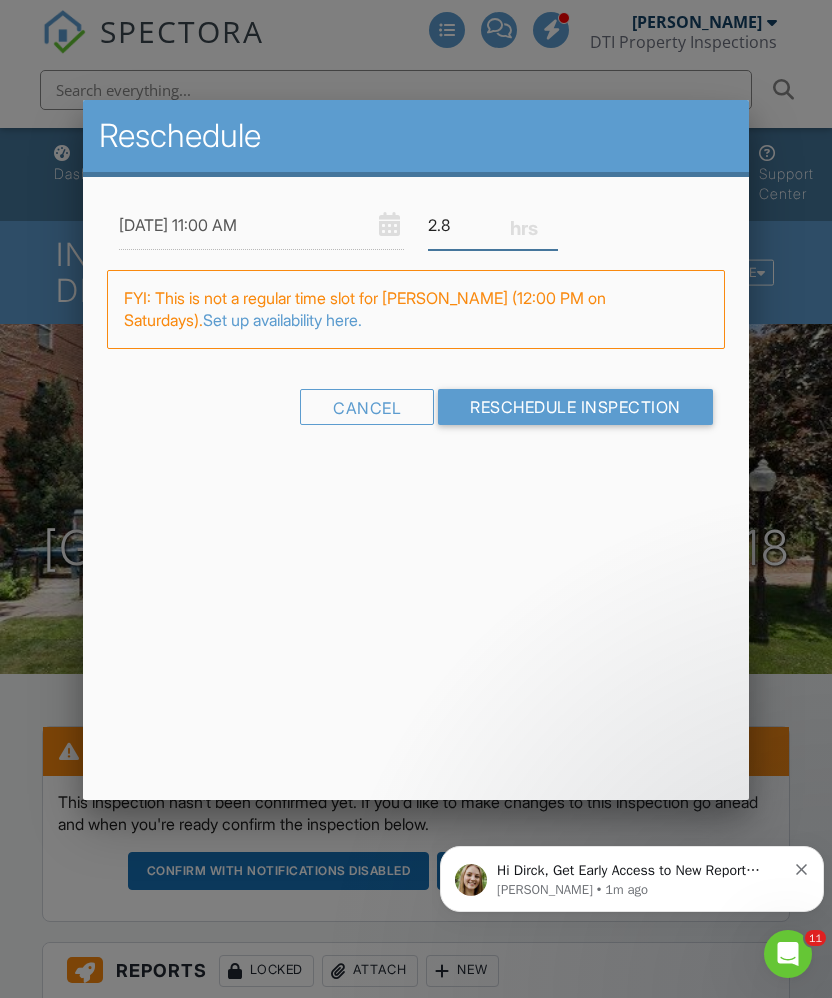 scroll, scrollTop: 0, scrollLeft: 8, axis: horizontal 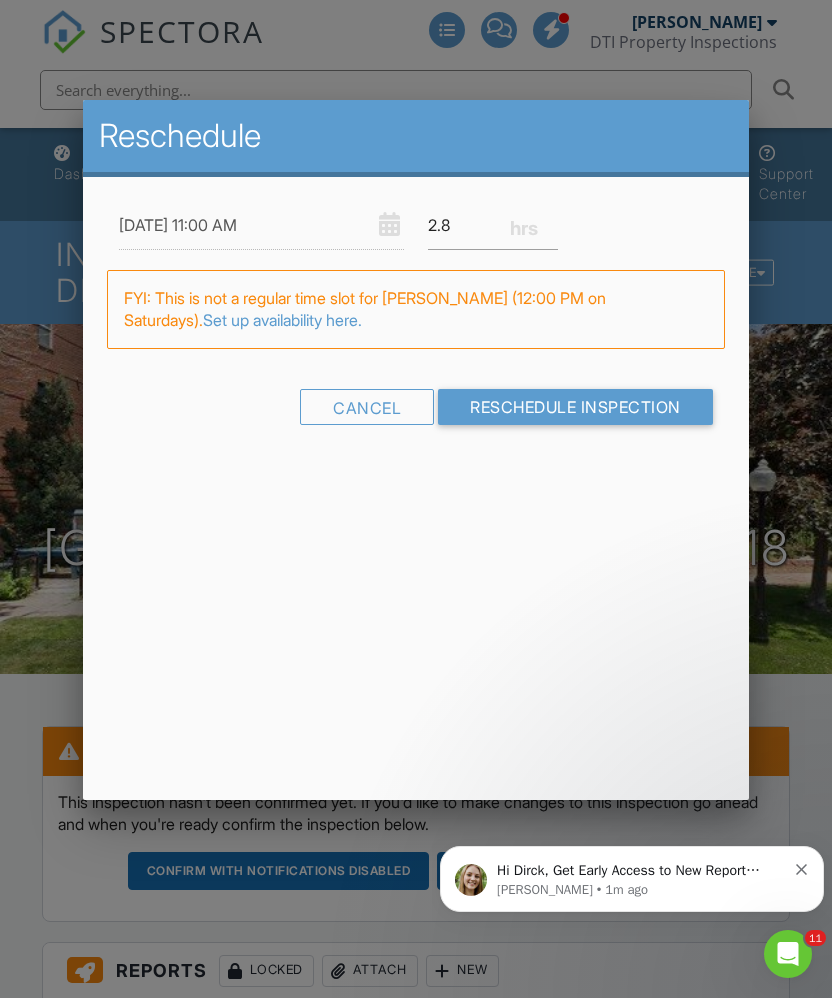 click on "Reschedule Inspection" at bounding box center [575, 407] 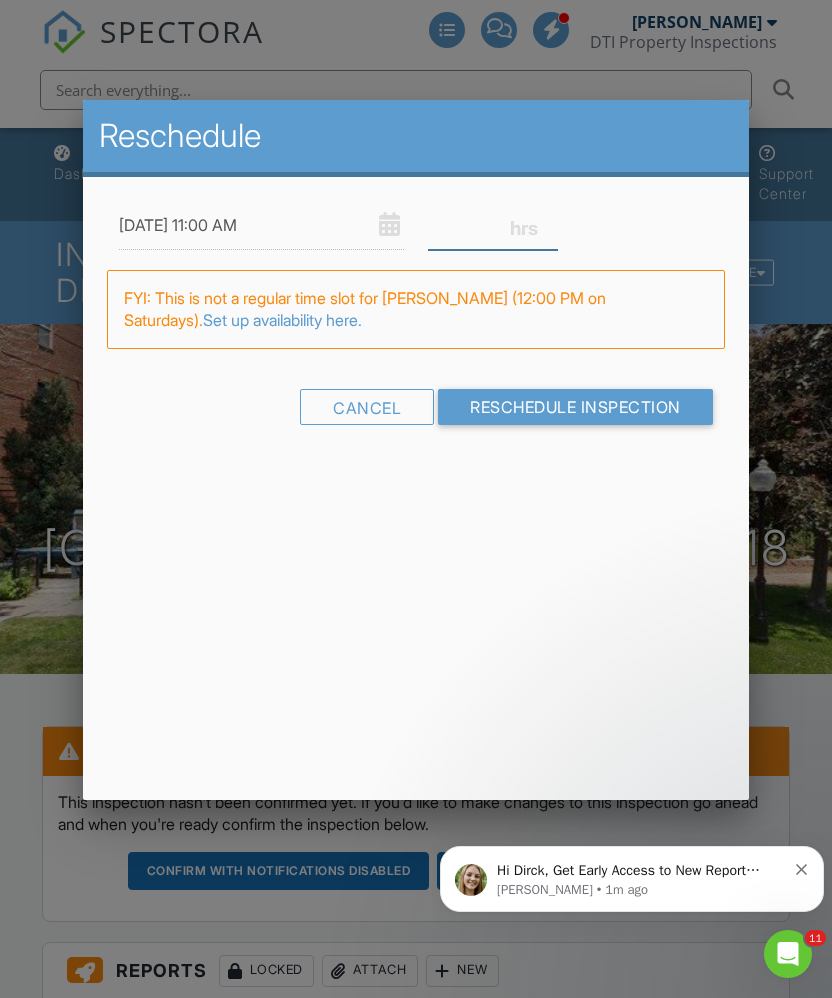 type on "2" 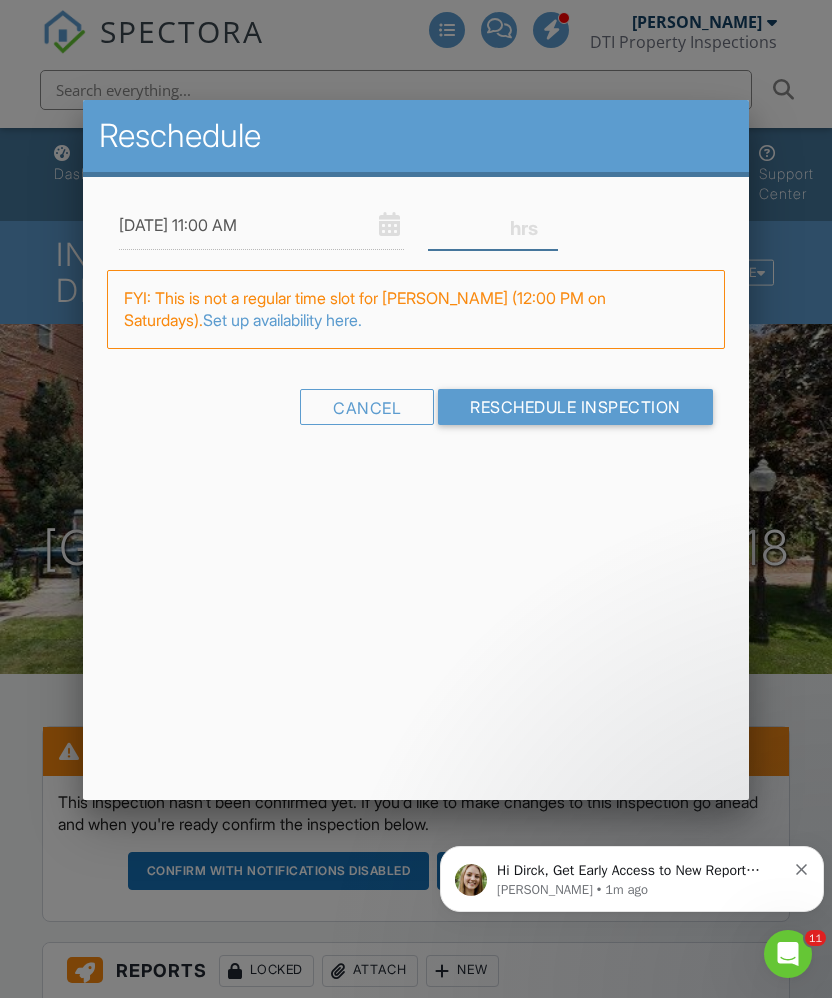 type on "3" 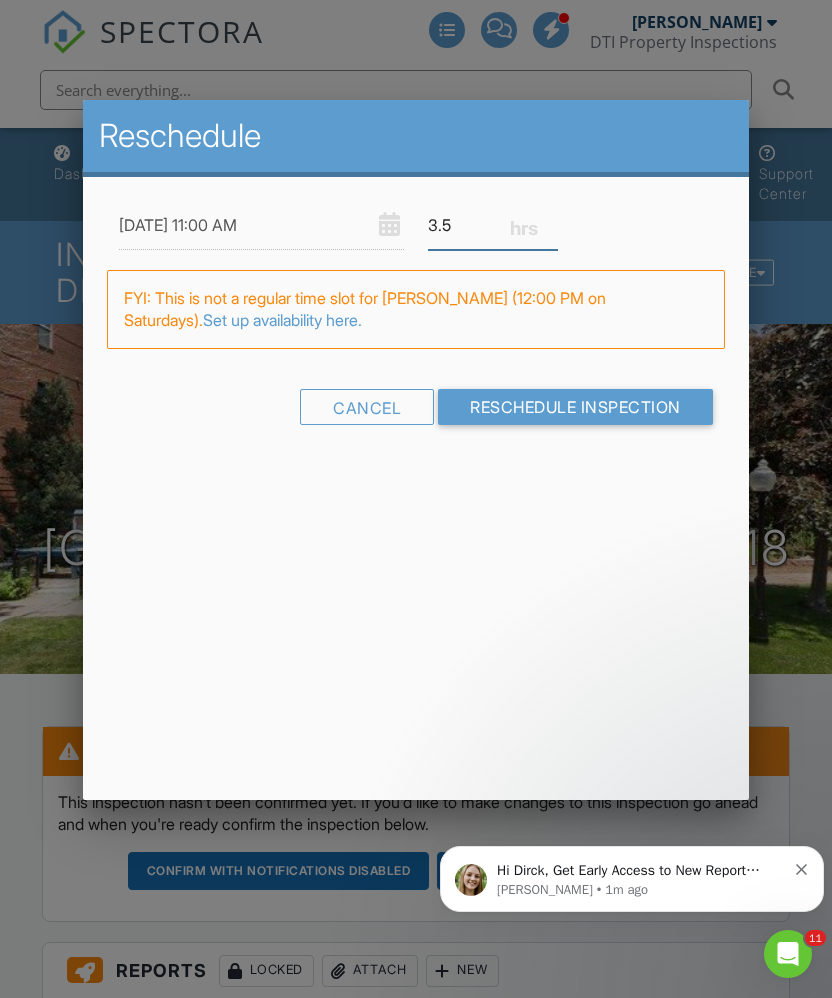 type on "3.5" 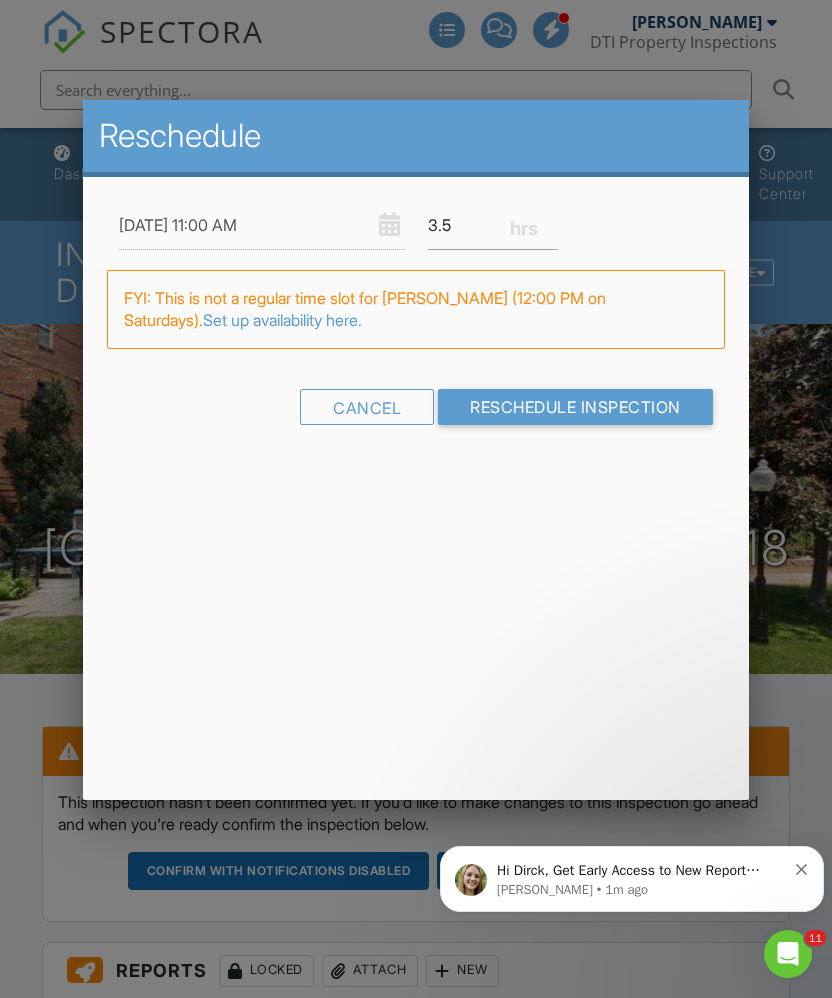 click on "Reschedule Inspection" at bounding box center (575, 407) 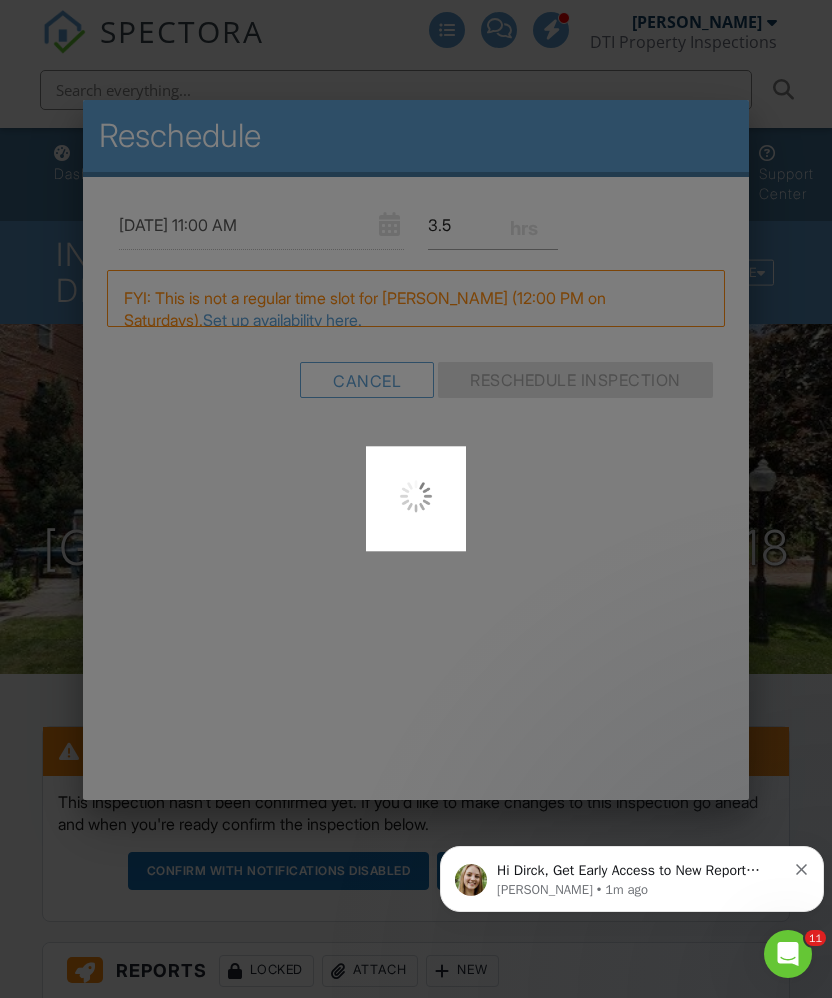 scroll, scrollTop: 0, scrollLeft: 9, axis: horizontal 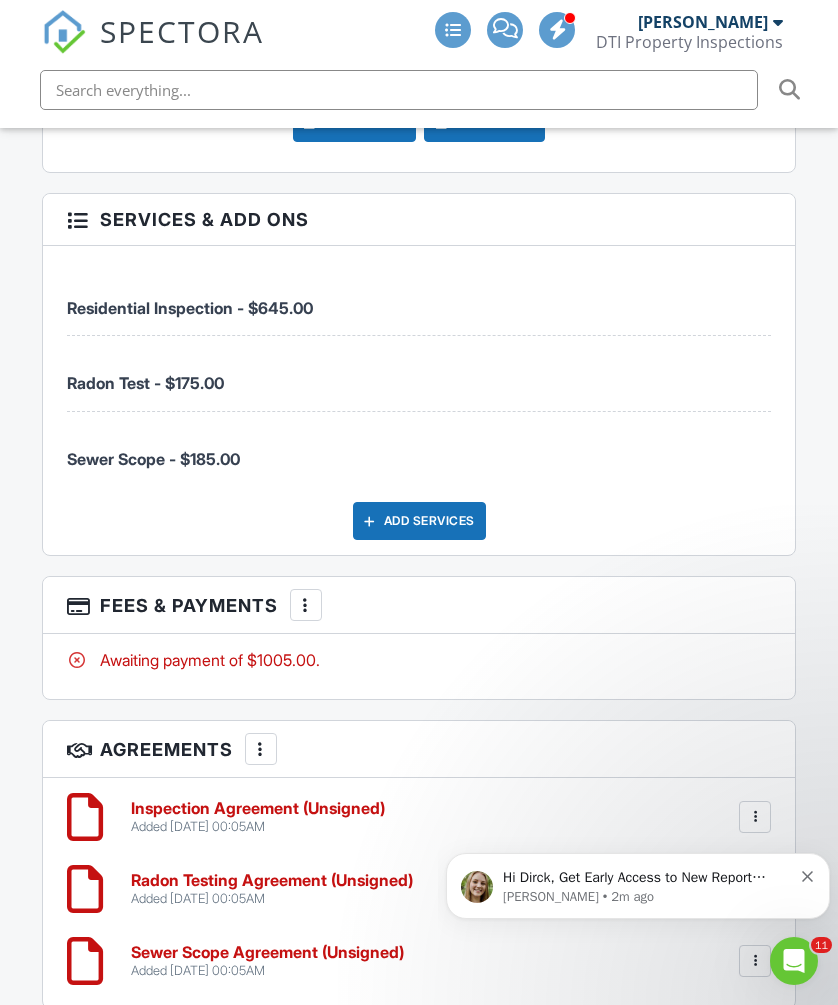 click on "Add Services" at bounding box center [419, 521] 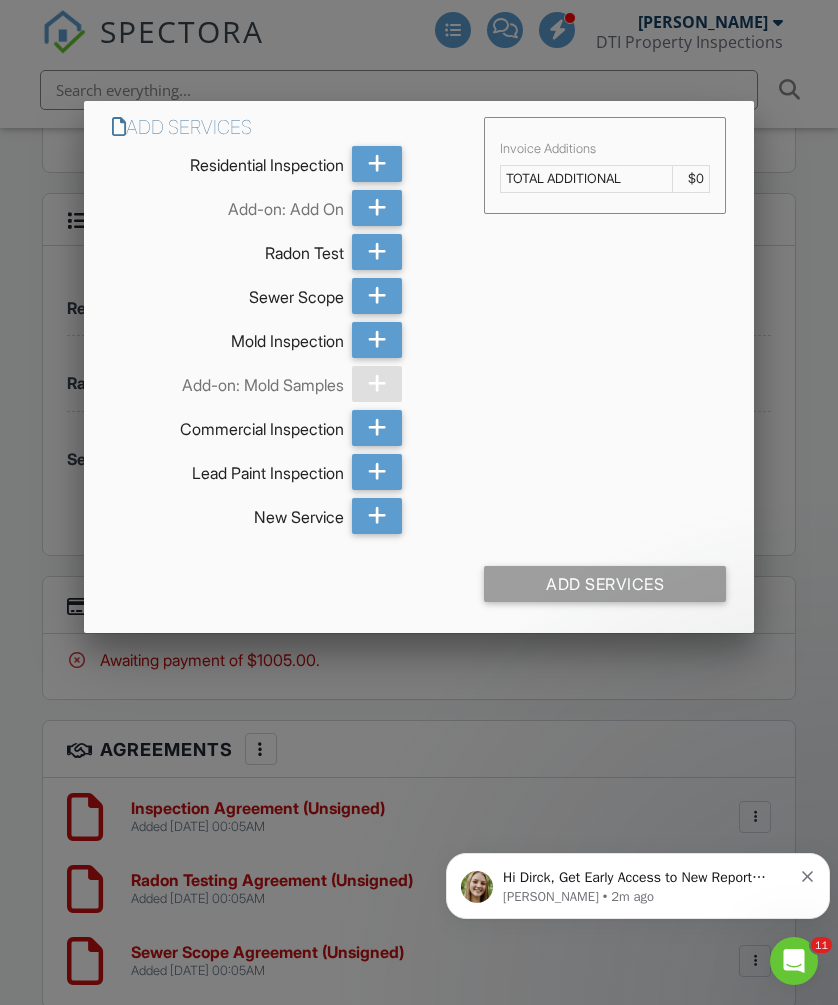 click at bounding box center (419, 528) 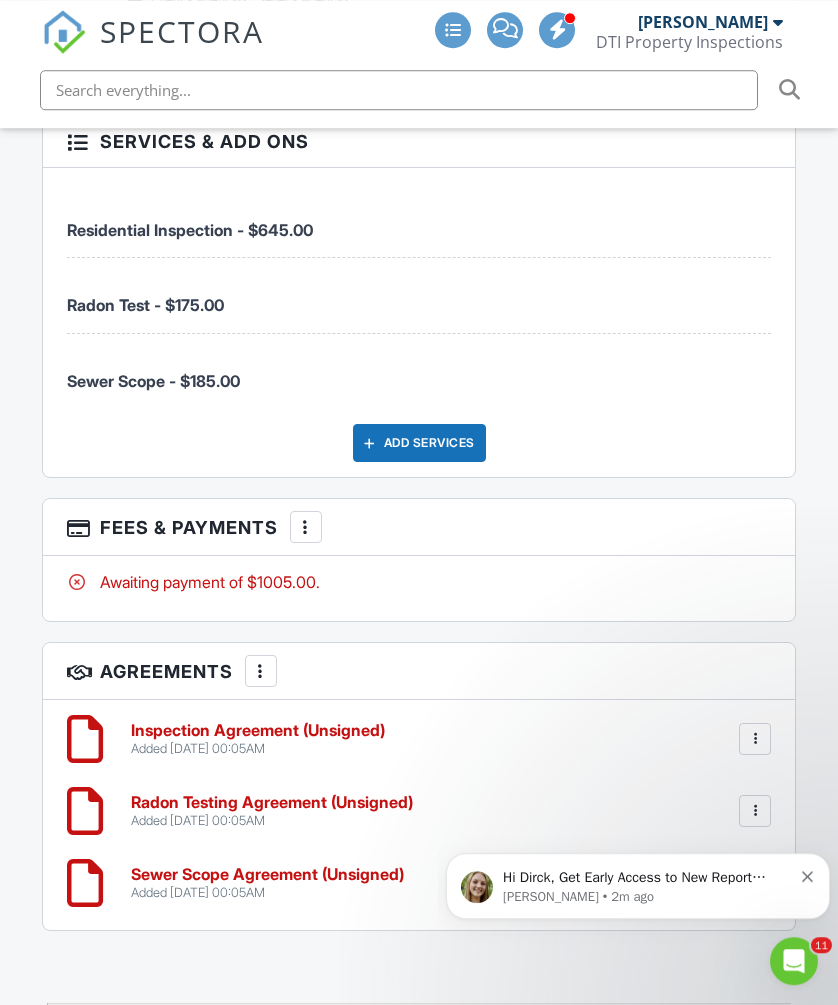 scroll, scrollTop: 3193, scrollLeft: 0, axis: vertical 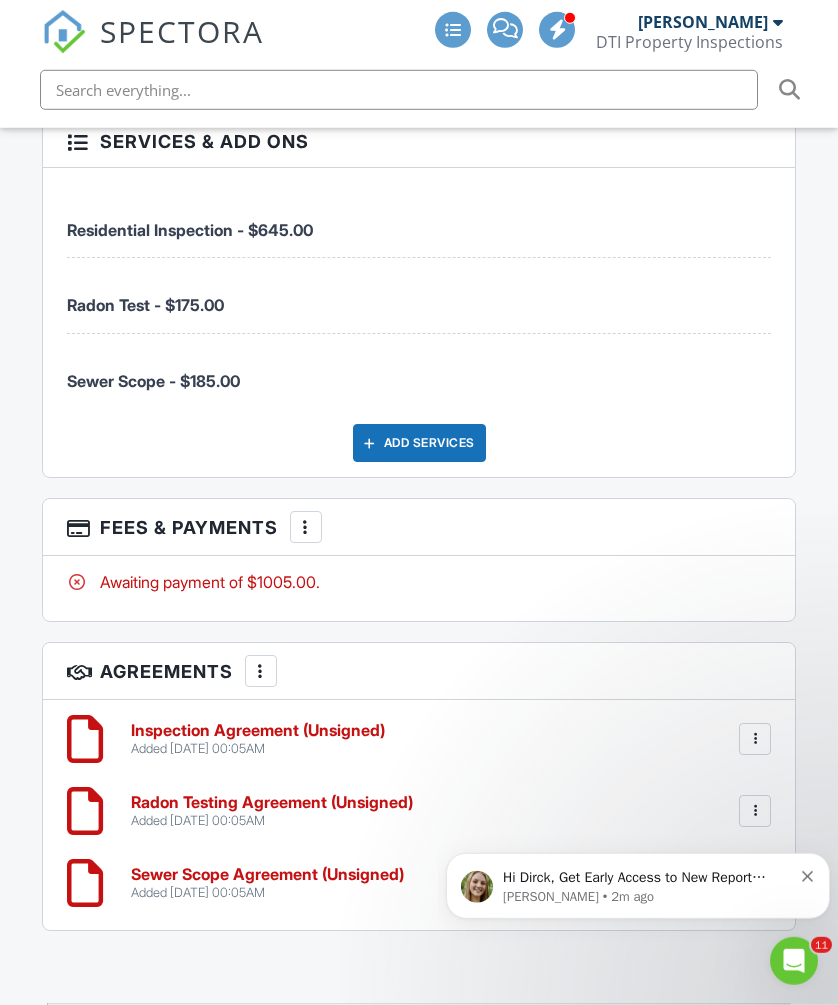 click on "Add Services" at bounding box center [419, 443] 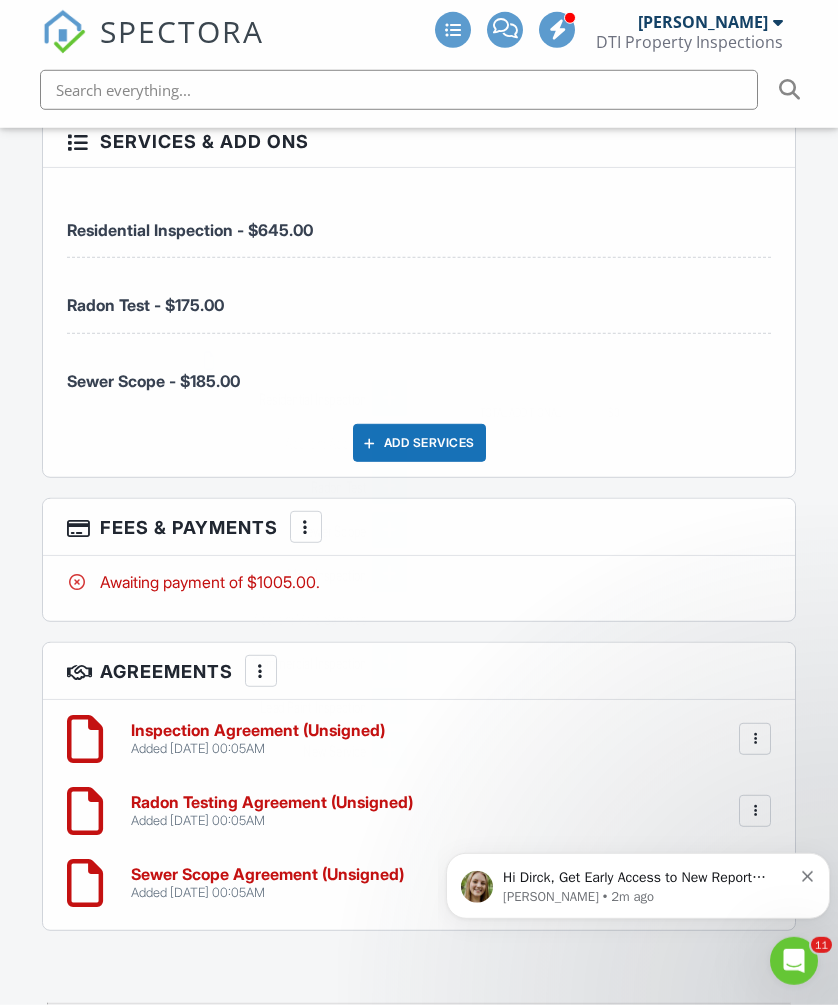 scroll, scrollTop: 3194, scrollLeft: 0, axis: vertical 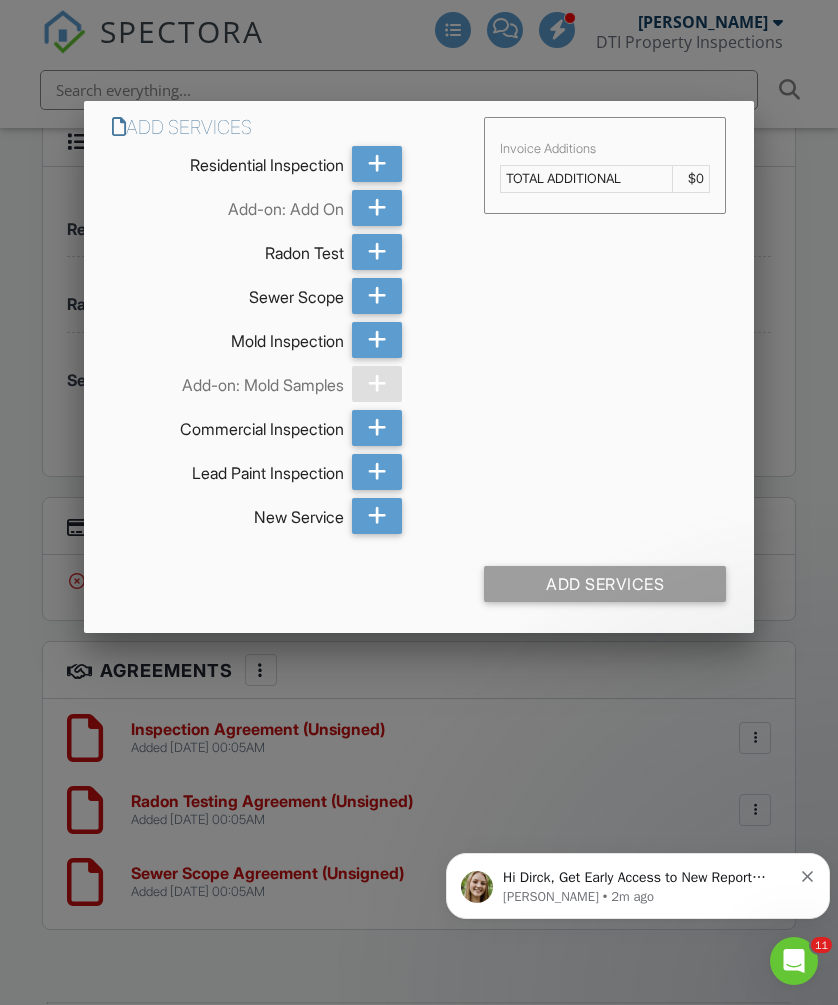 click at bounding box center (377, 340) 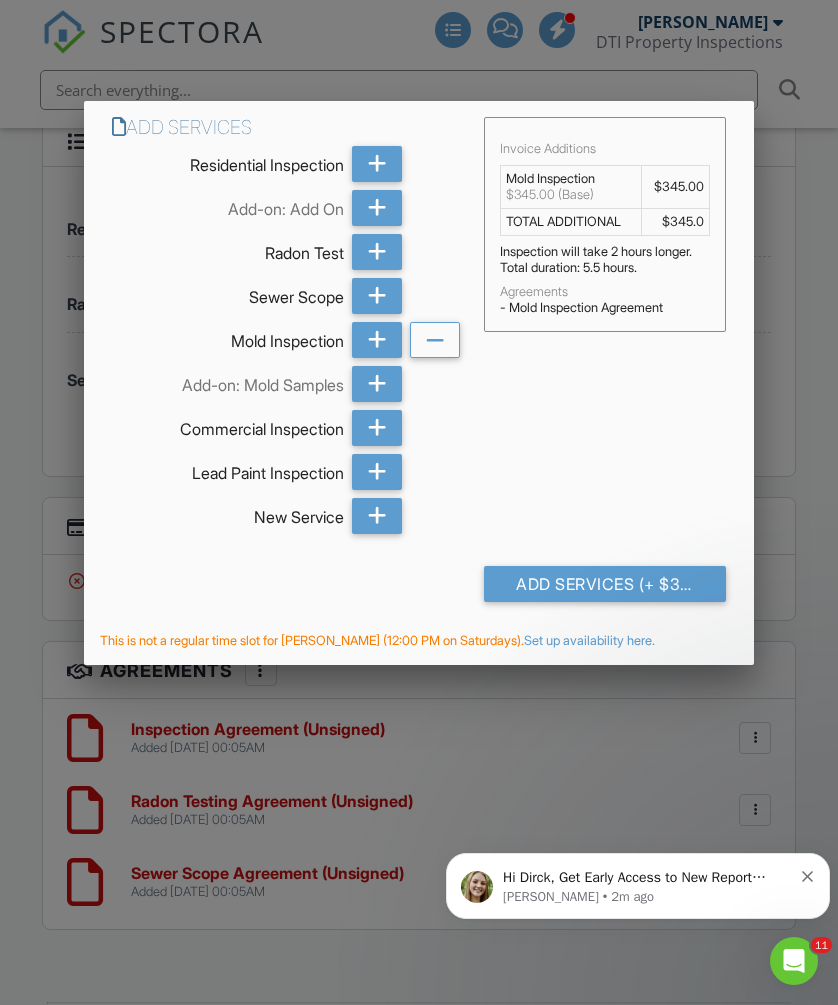 click on "$345.00" at bounding box center [676, 186] 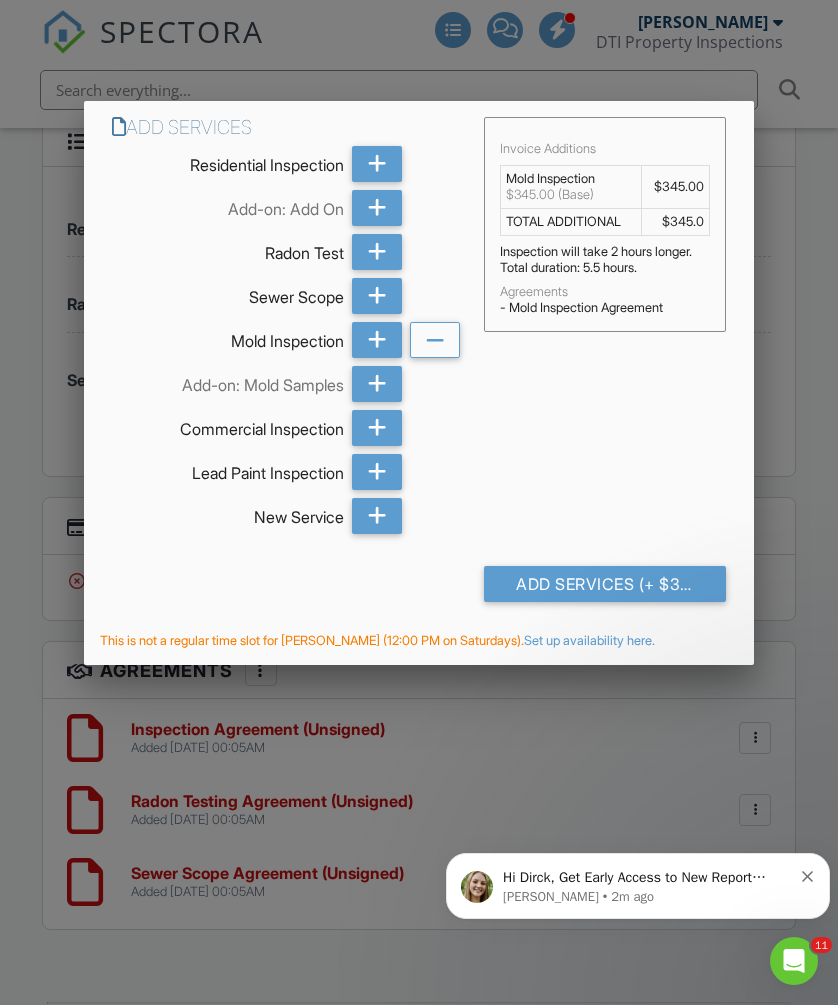 click on "Add Services
(+ $345.0)" at bounding box center [605, 584] 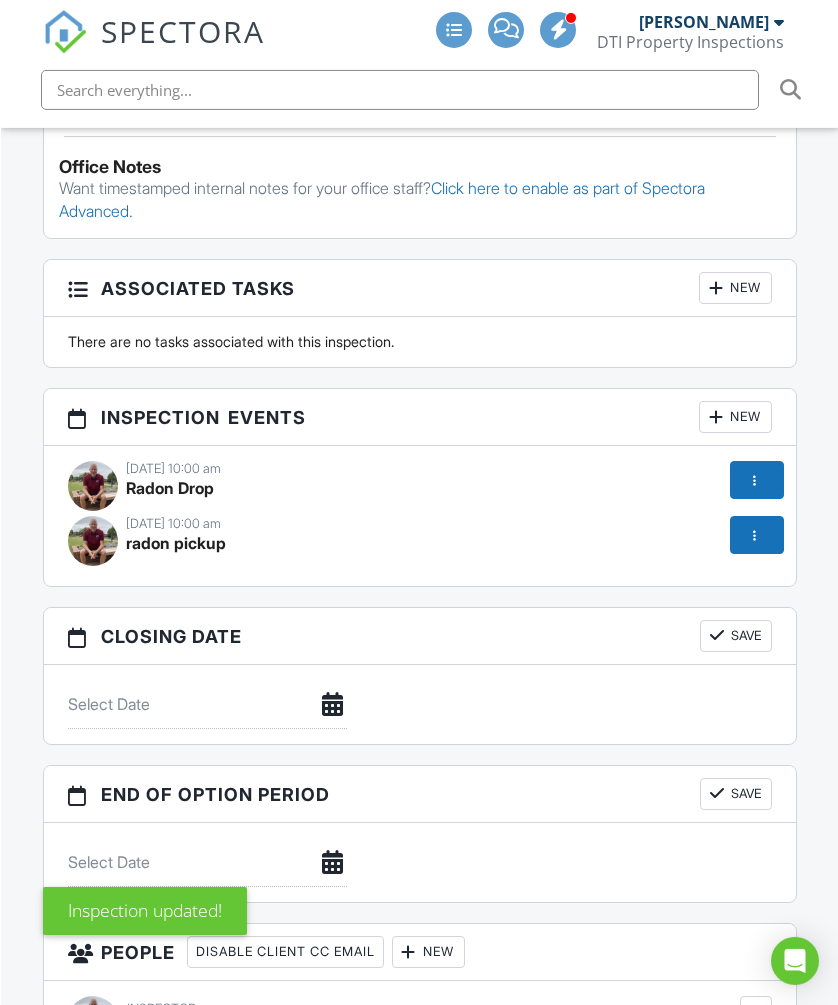 scroll, scrollTop: 1854, scrollLeft: 0, axis: vertical 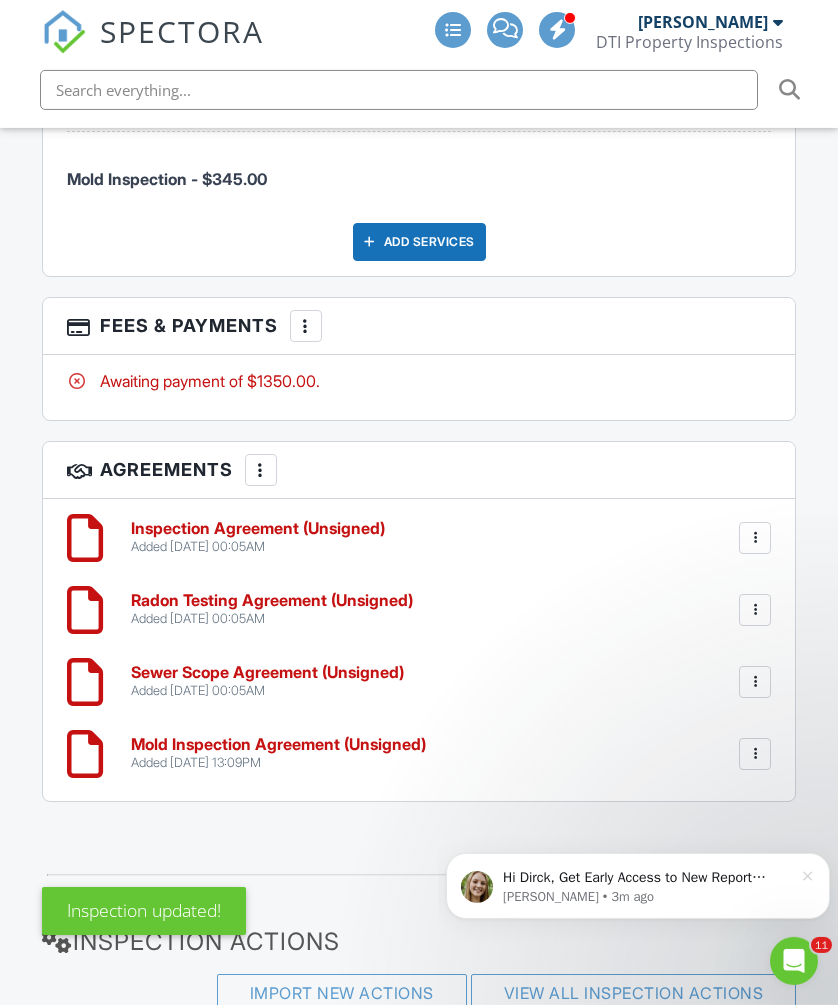 click at bounding box center (306, 326) 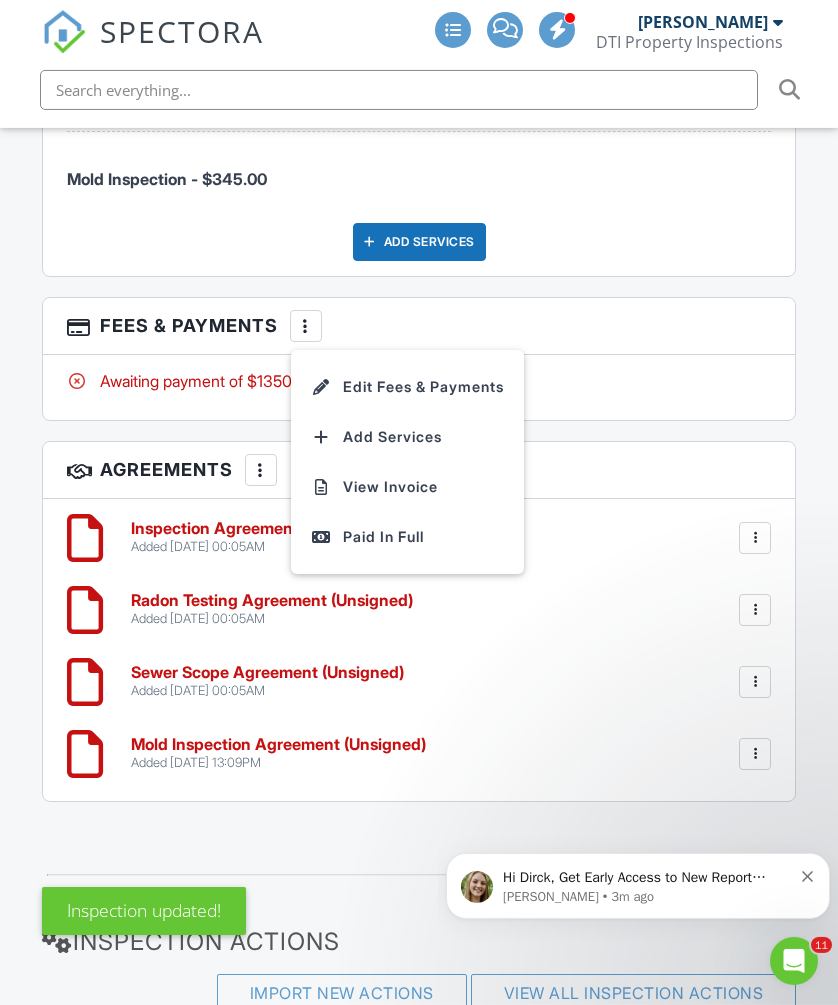 scroll, scrollTop: 3463, scrollLeft: 0, axis: vertical 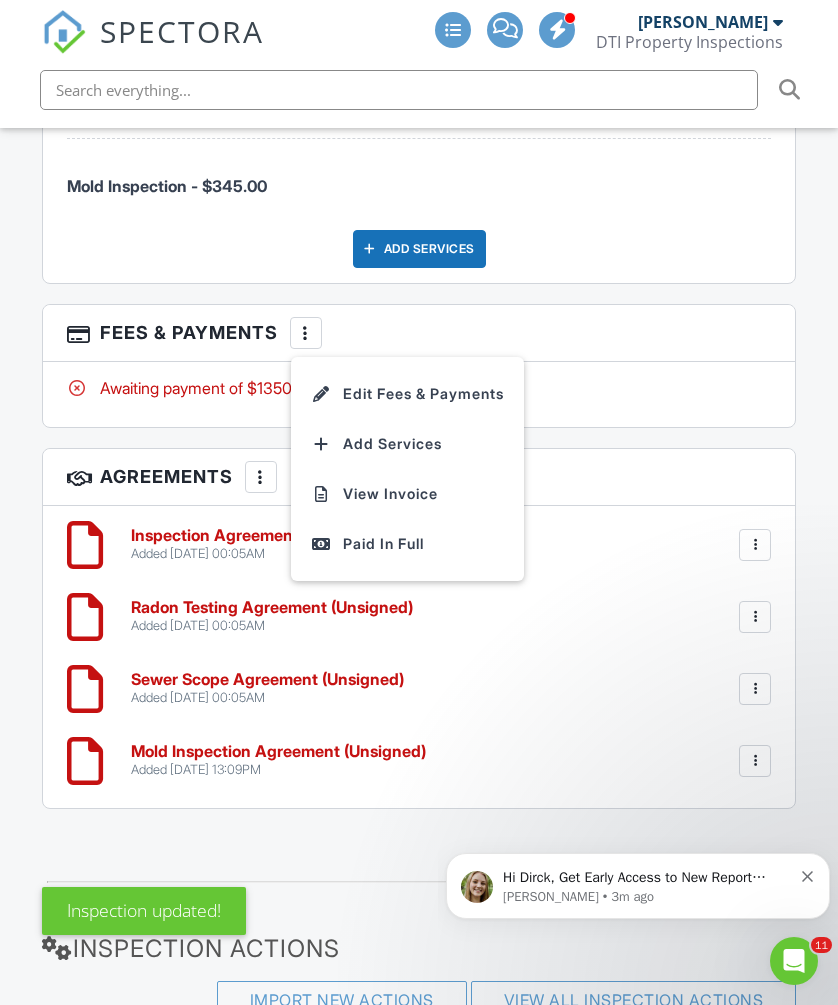 click 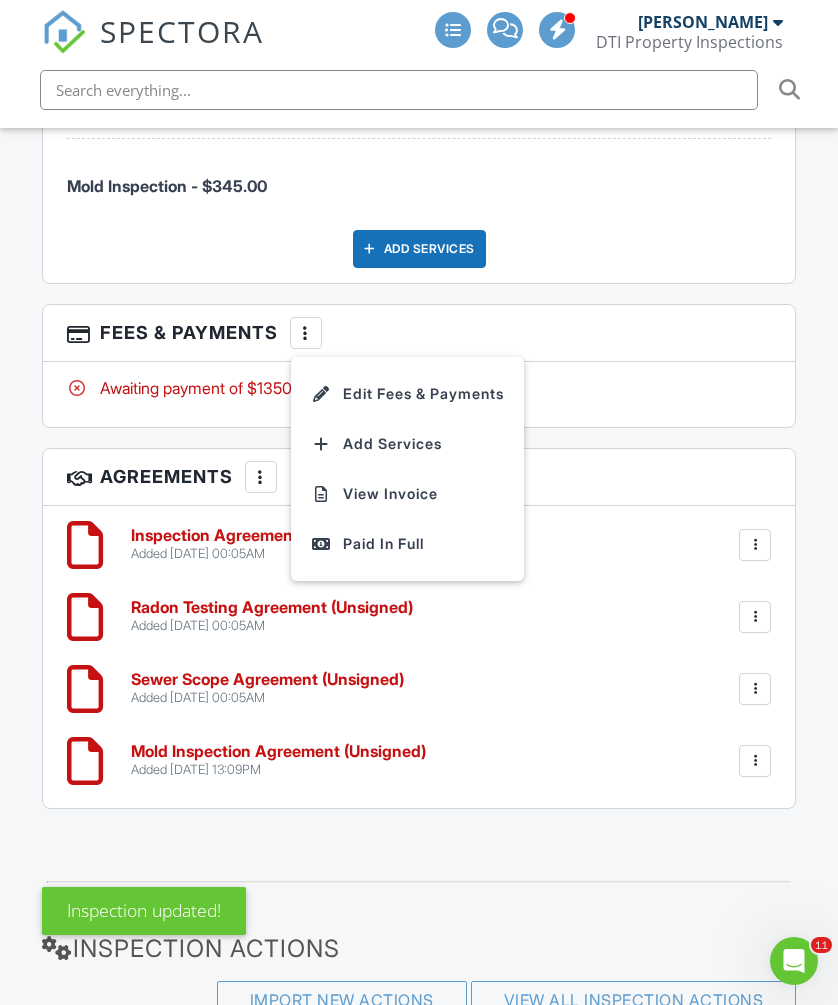 click on "Edit Fees & Payments" at bounding box center (407, 394) 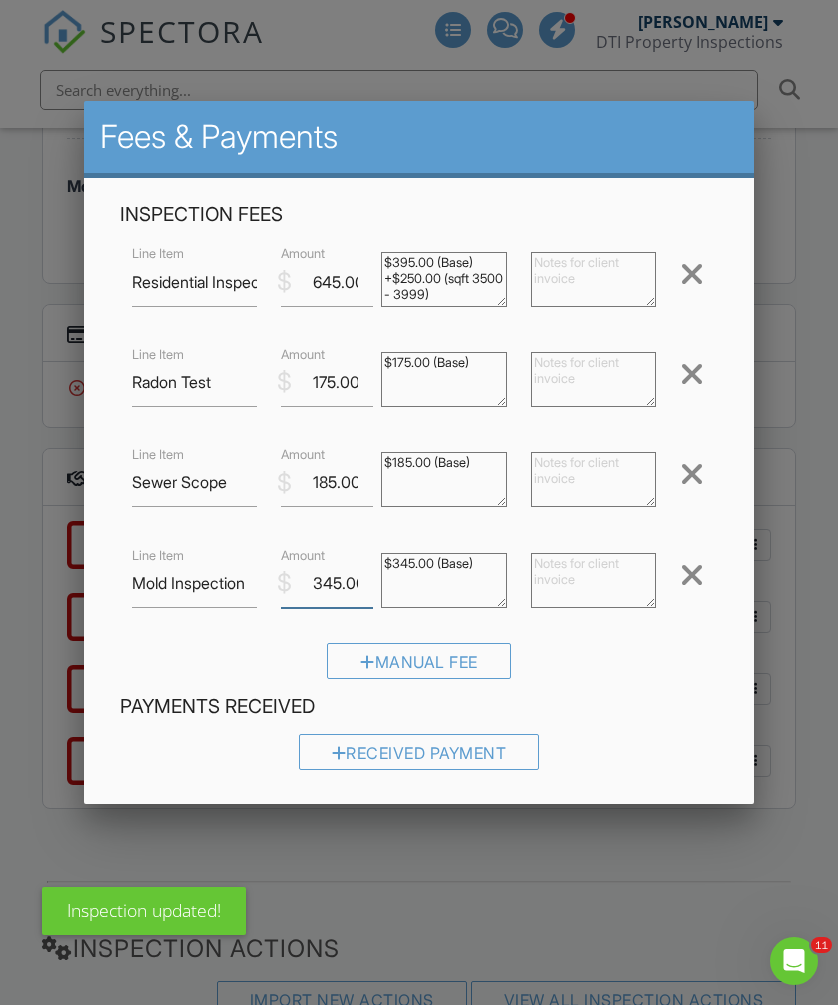 click on "345.00" at bounding box center (327, 583) 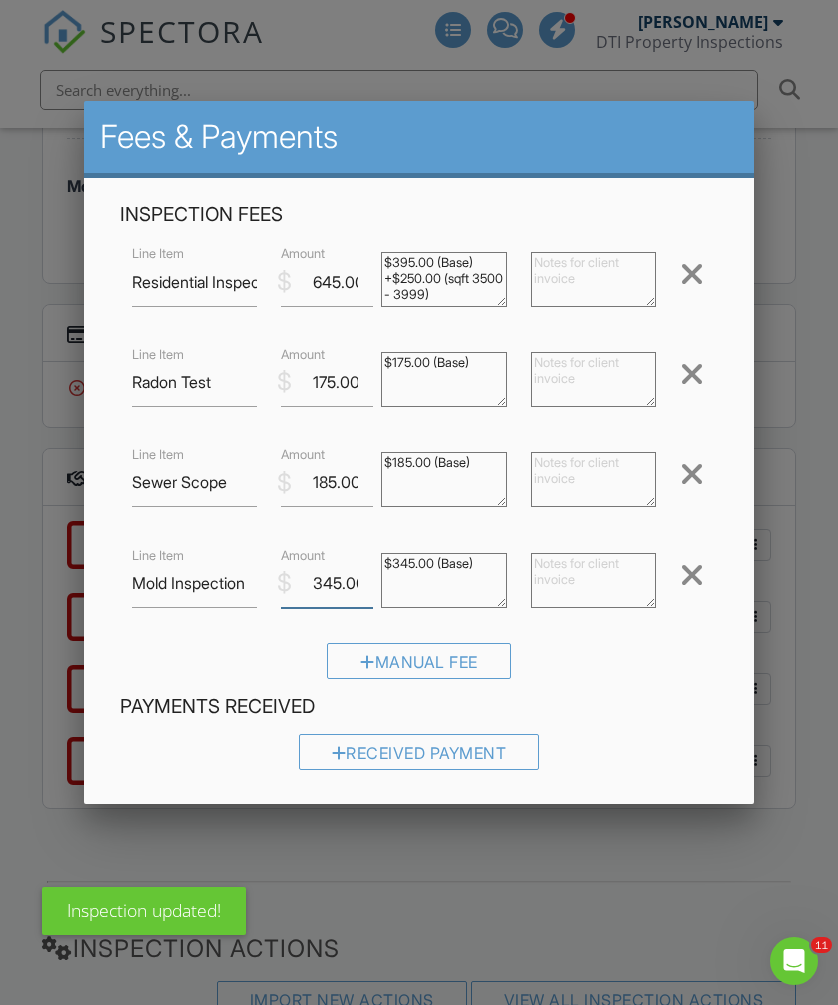 click on "345.00" at bounding box center [327, 583] 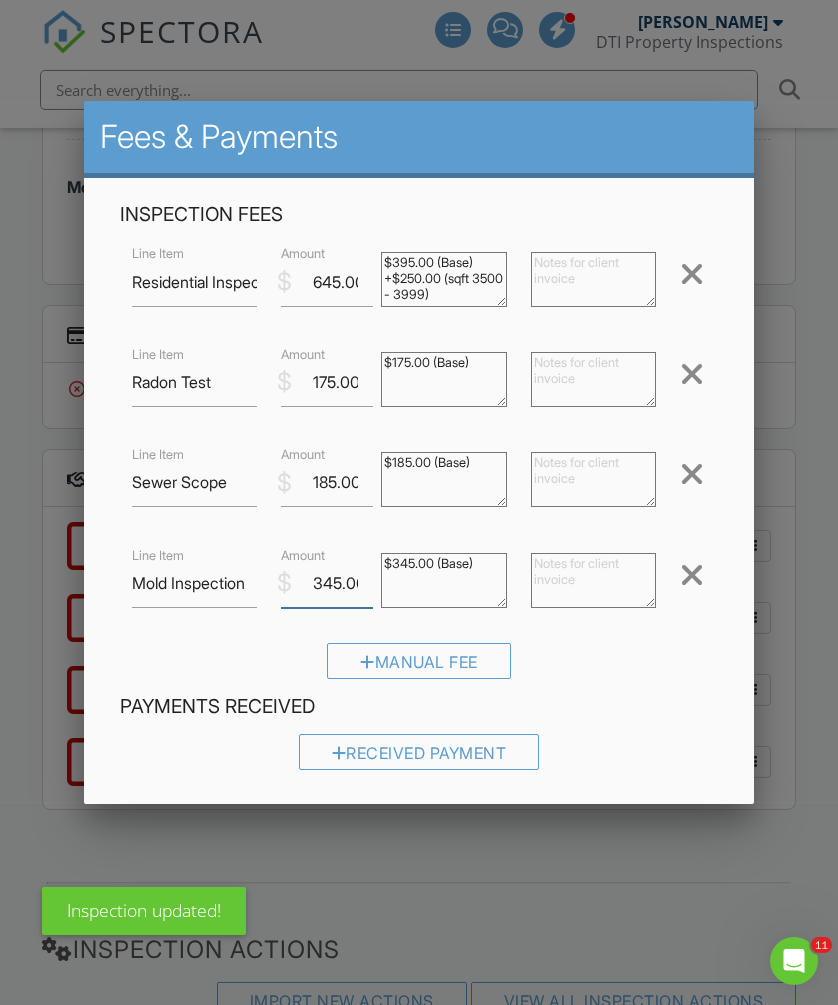 type on "345.0" 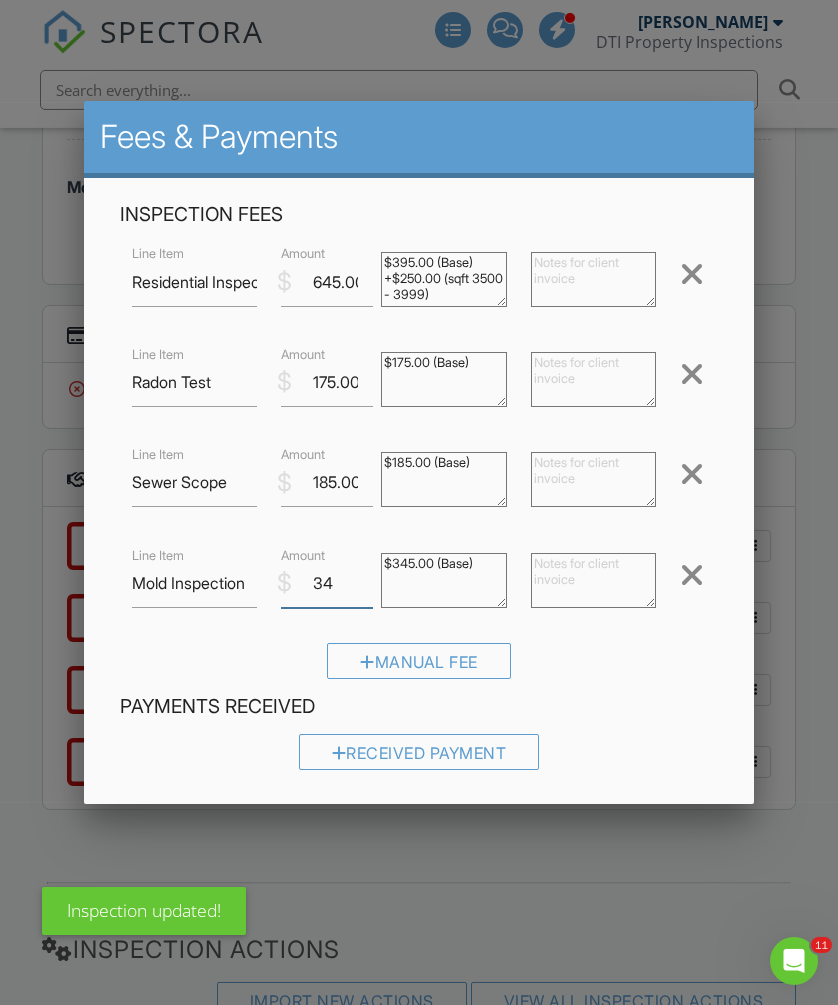 type on "3" 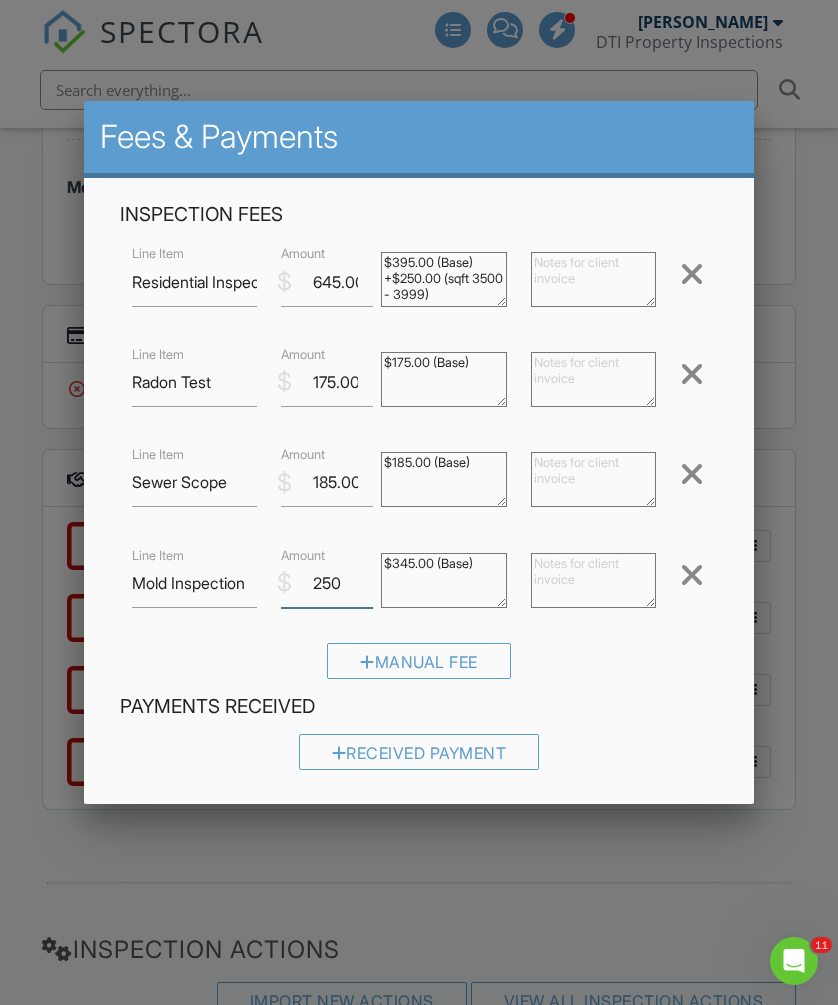 type on "250" 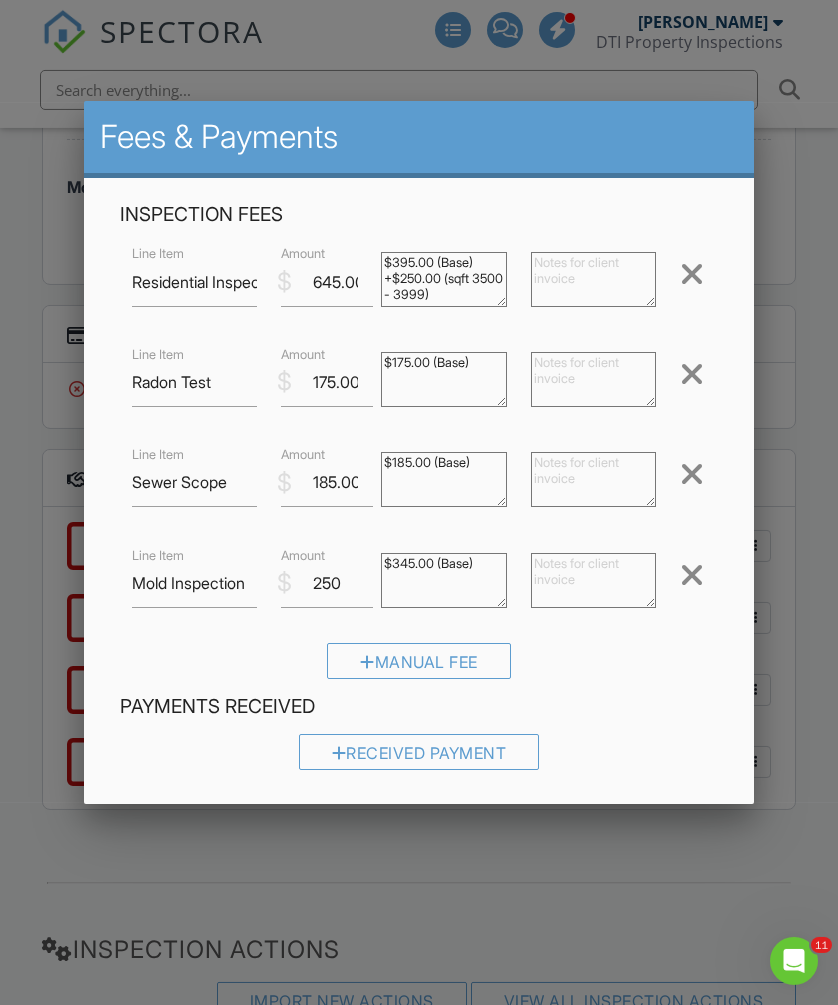 click at bounding box center [594, 580] 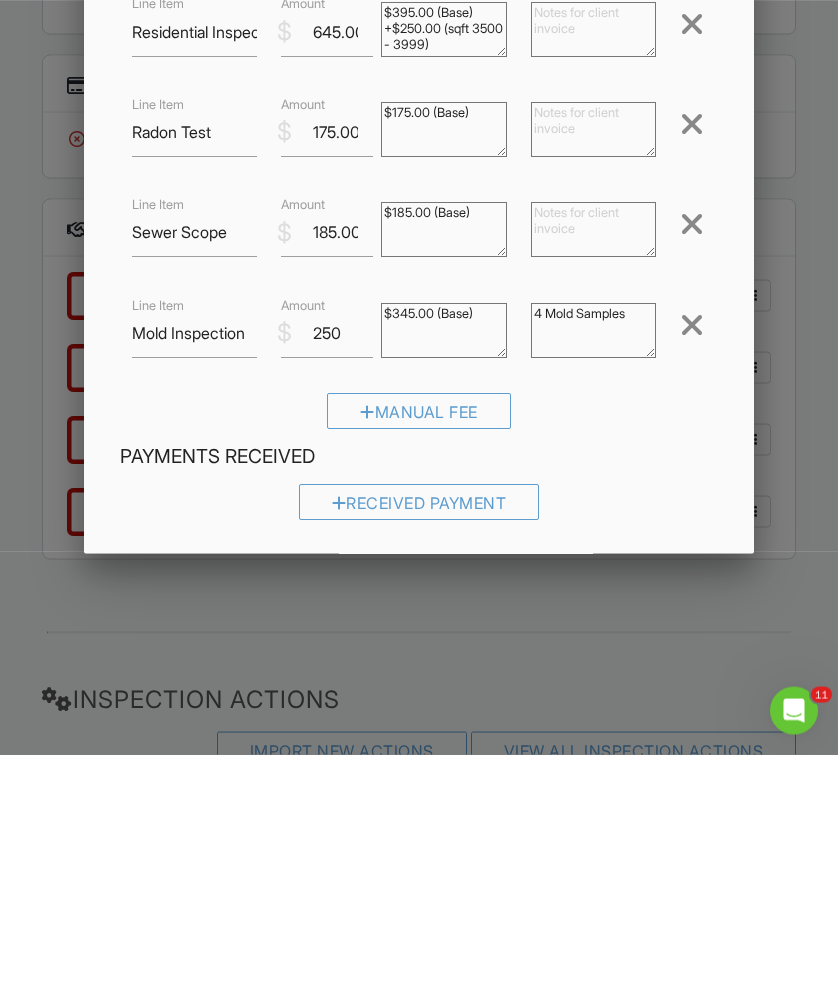 scroll, scrollTop: 3713, scrollLeft: 35, axis: both 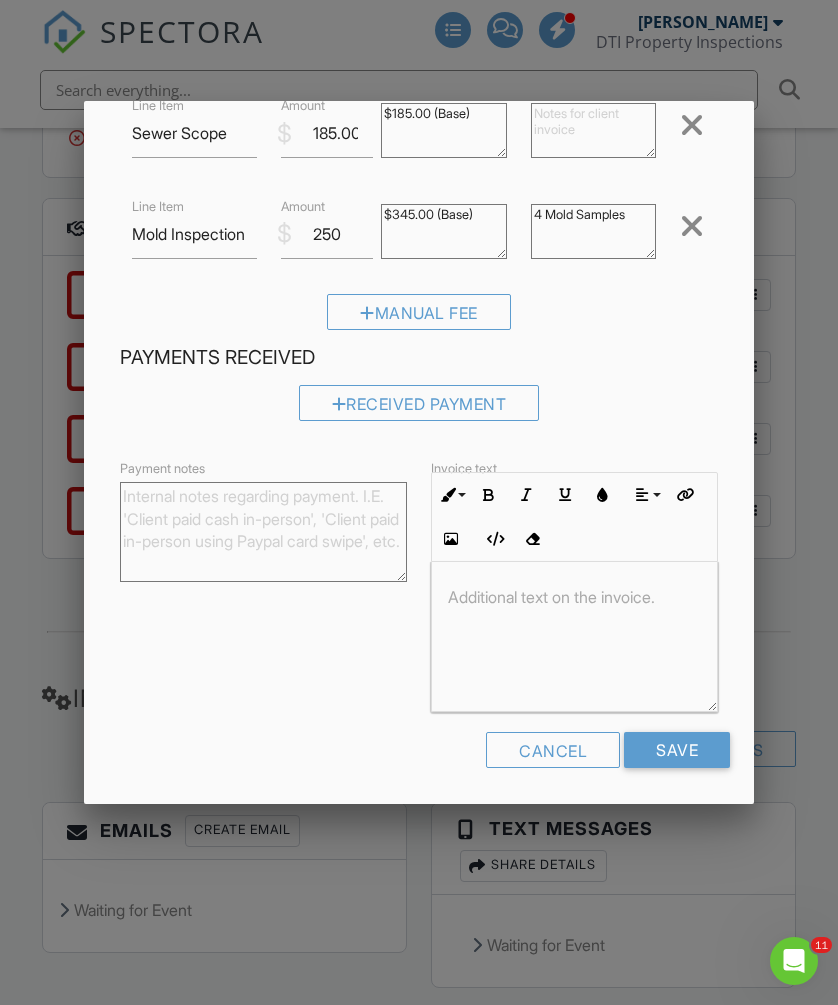 type on "4 Mold Samples" 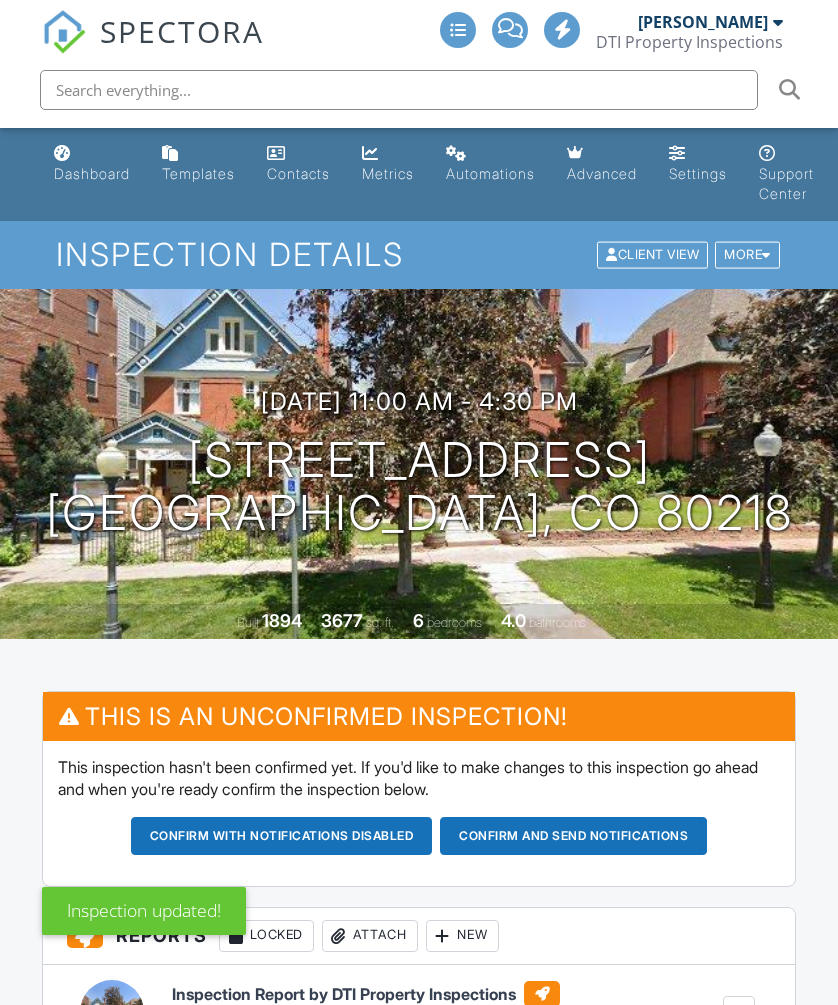 scroll, scrollTop: 9, scrollLeft: 0, axis: vertical 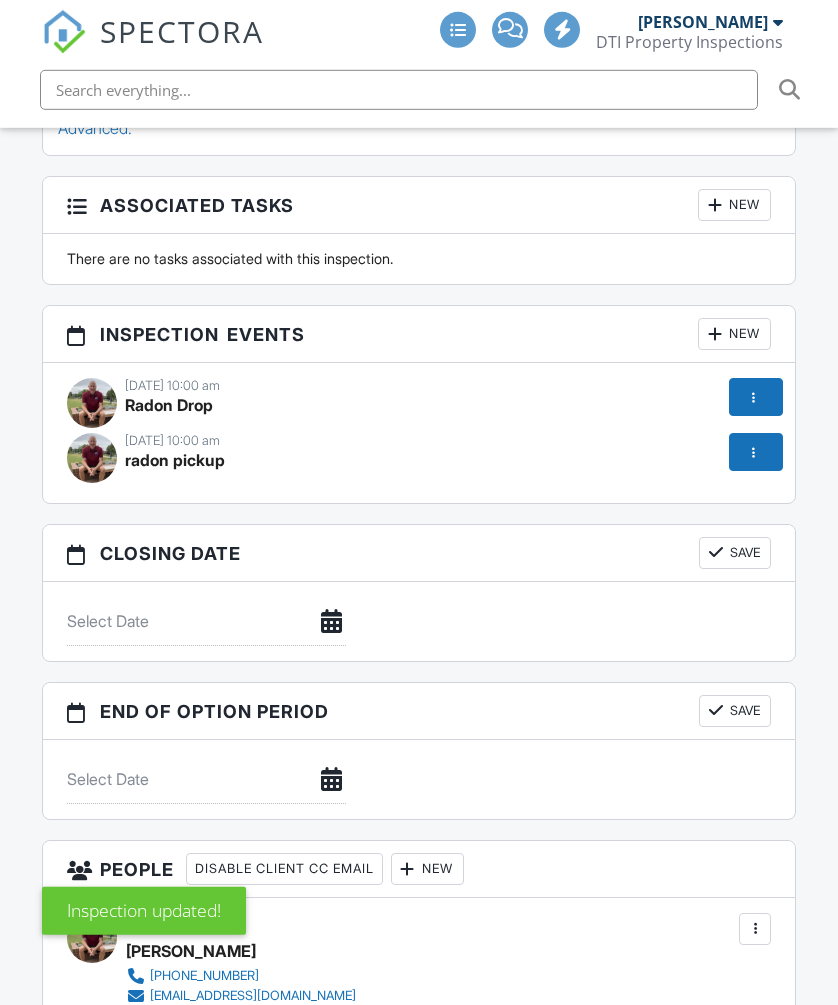 click at bounding box center [754, 397] 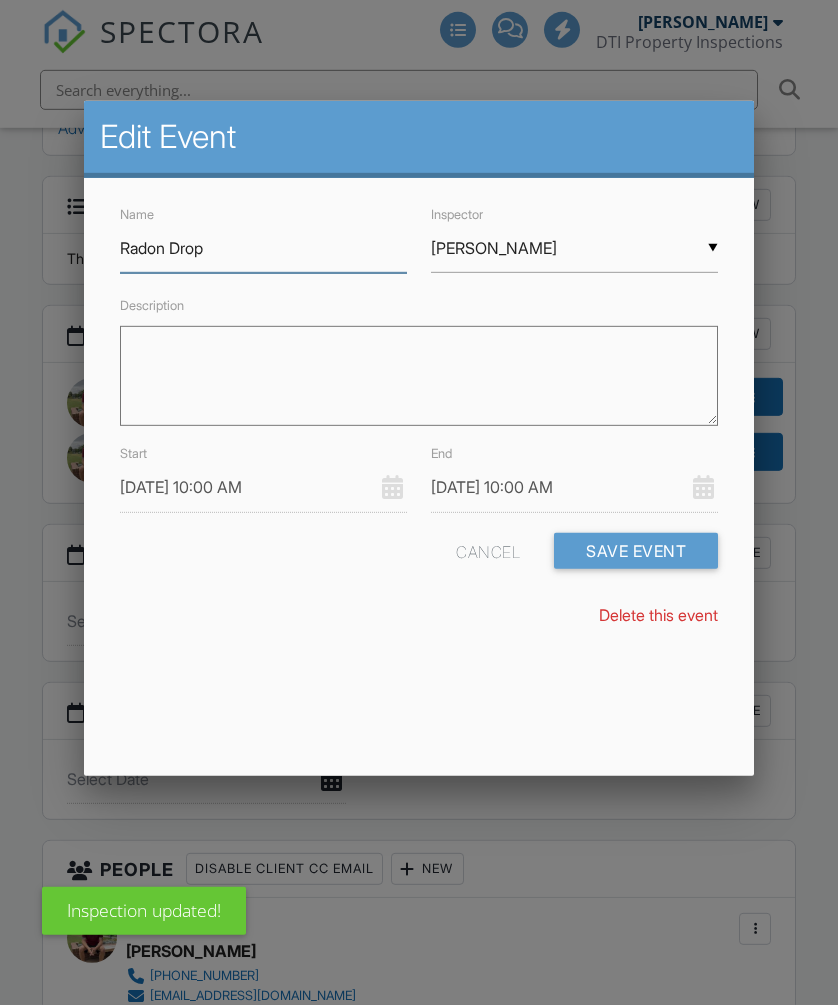 scroll, scrollTop: 1770, scrollLeft: 0, axis: vertical 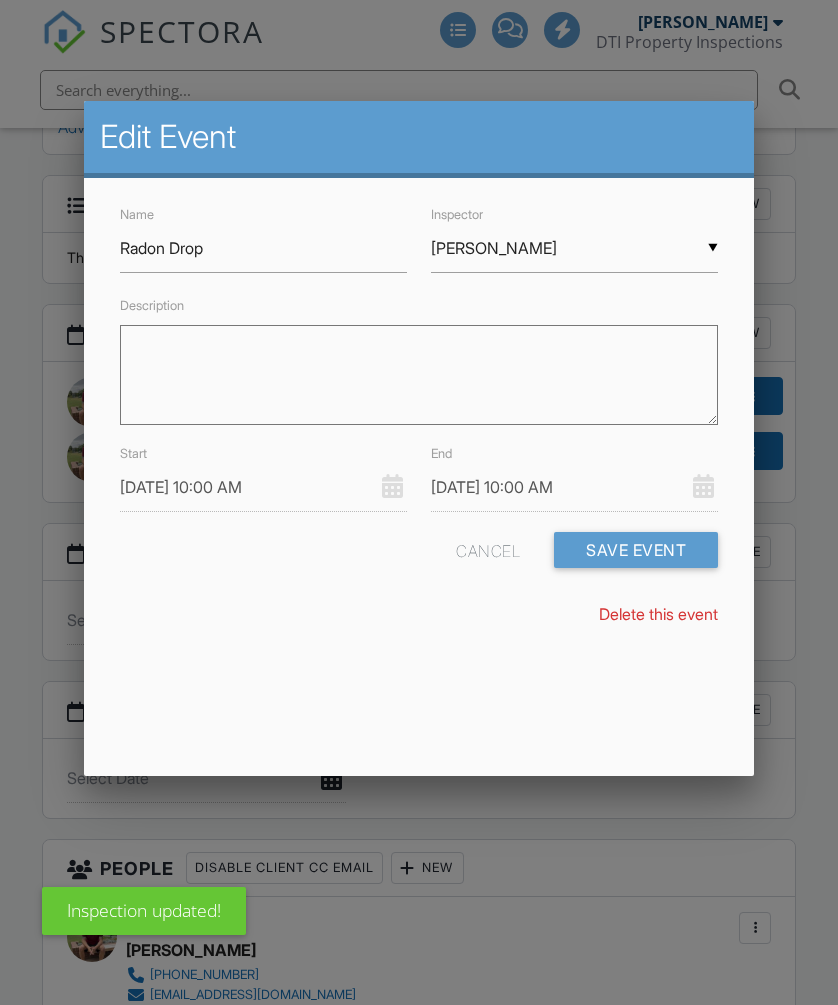 click on "[DATE] 10:00 AM" at bounding box center (574, 487) 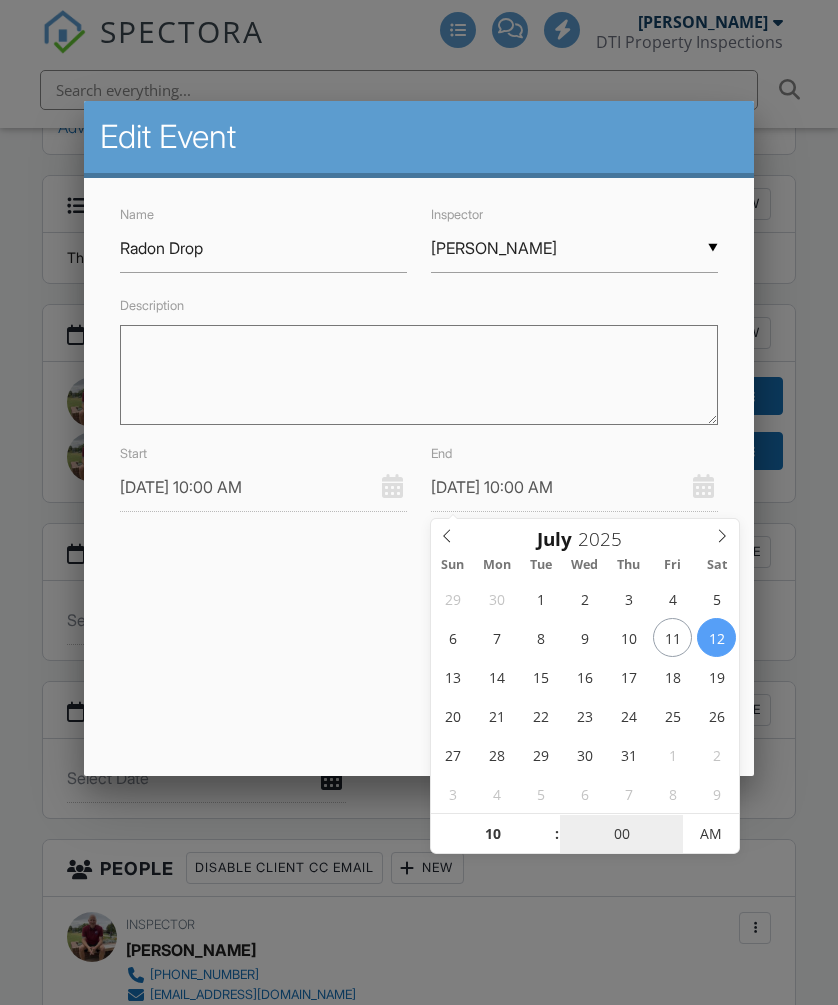 click on "00" at bounding box center [621, 835] 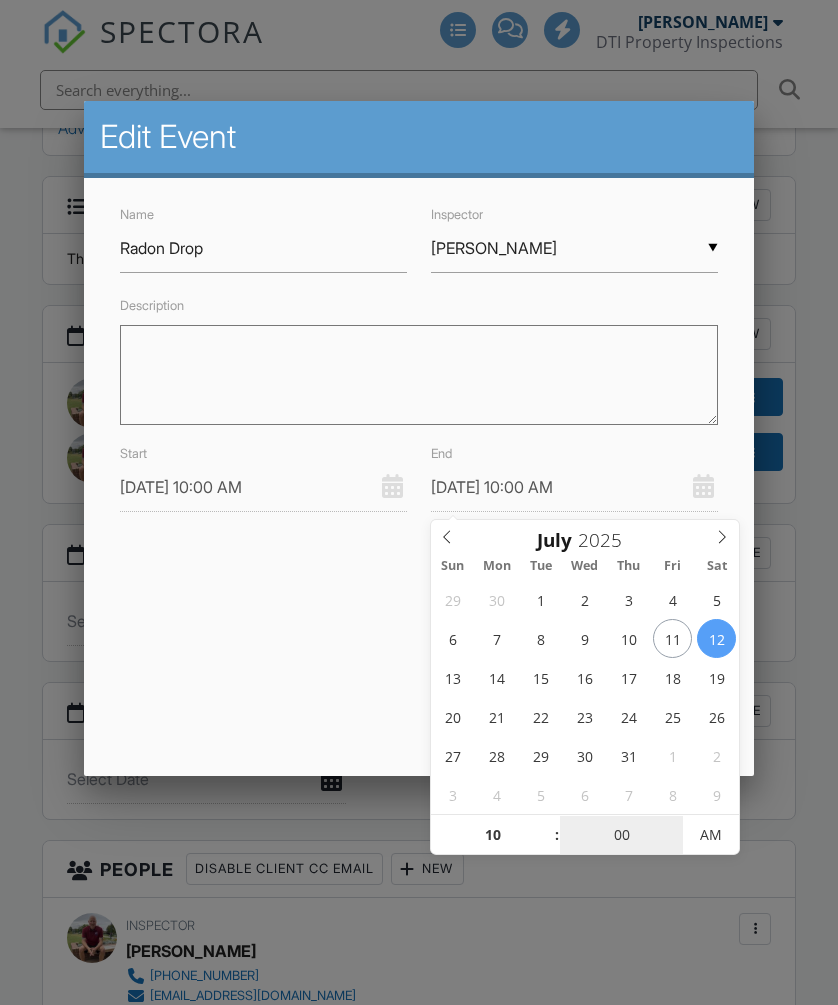 scroll, scrollTop: 1892, scrollLeft: 34, axis: both 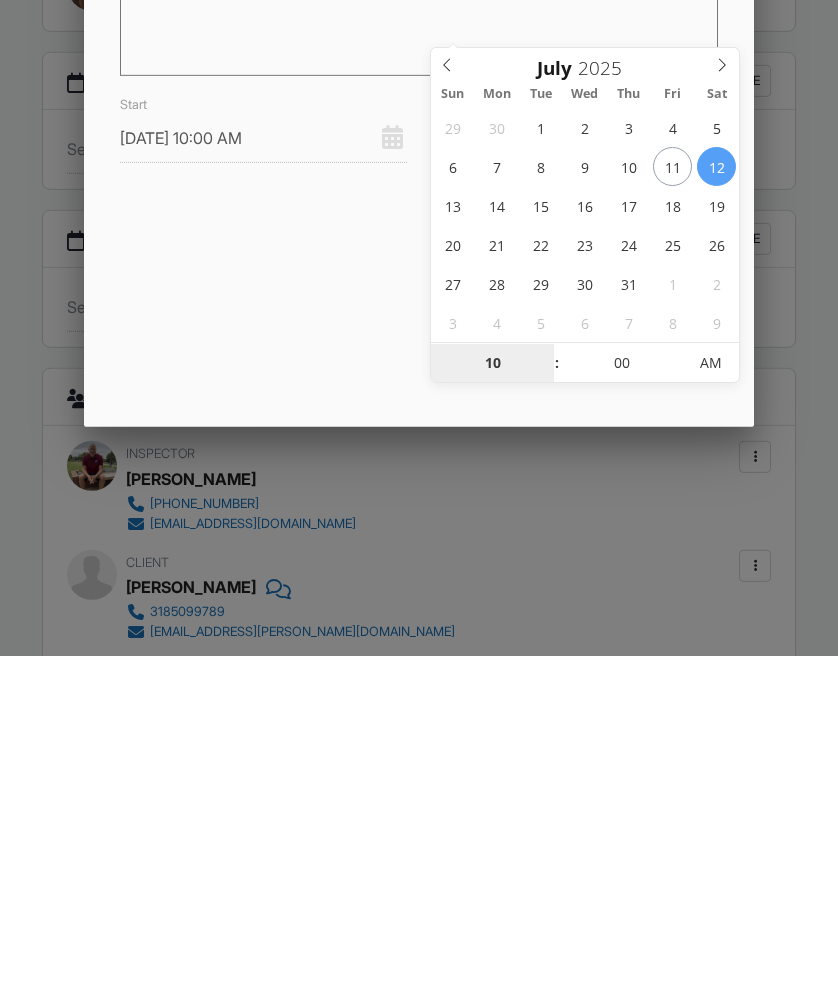click on "10" at bounding box center [492, 713] 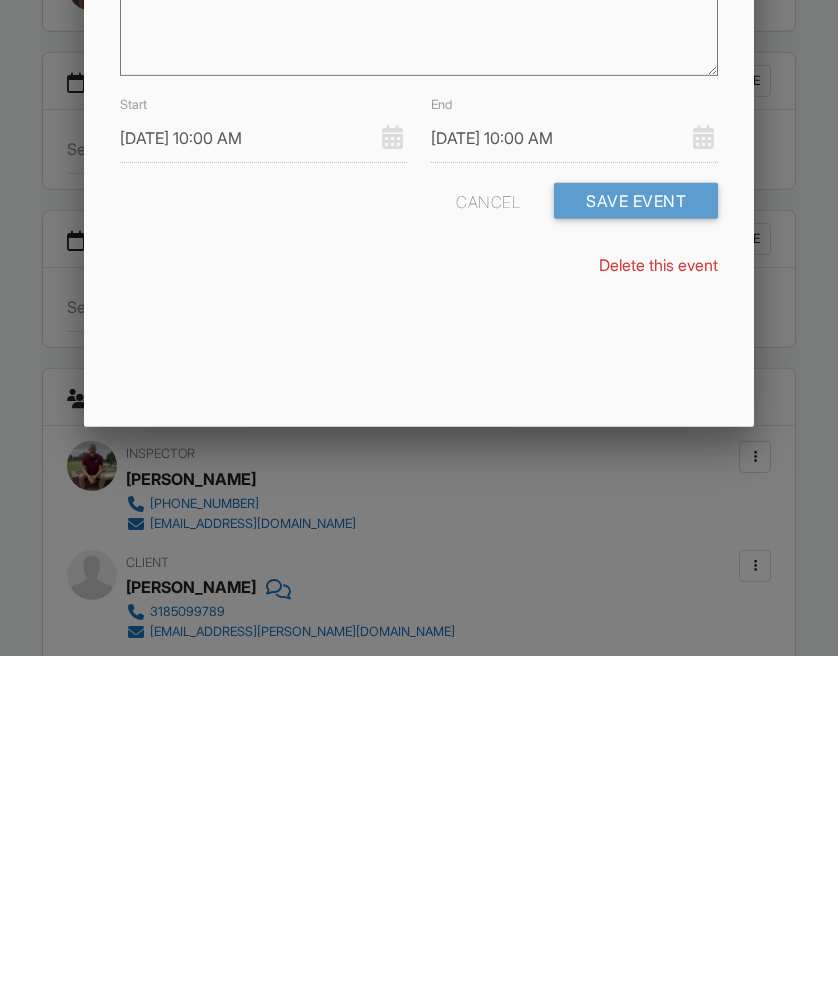 click on "Edit Event
Name
Radon Drop
Inspector
▼ Dirck Parsons Dirck Parsons Dirck Parsons
Description
Start
07/21/2025 10:00 AM
End
07/12/2025 10:00 AM
Cancel
Save Event
Delete this event" at bounding box center (419, 438) 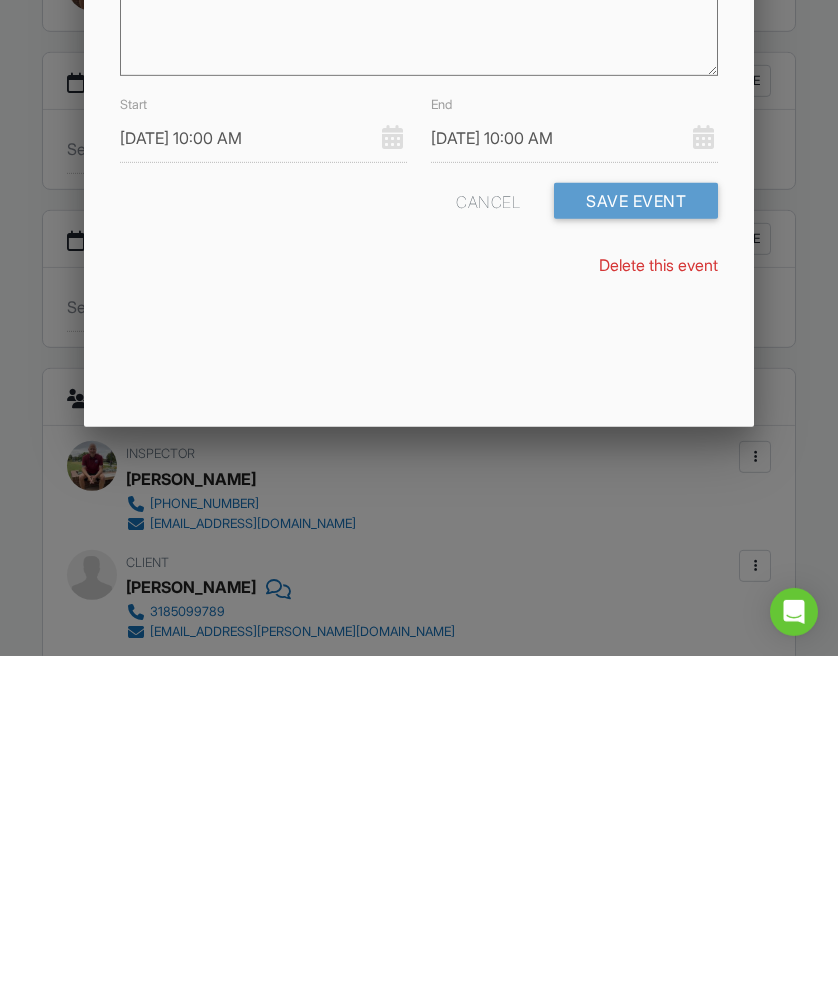 scroll, scrollTop: 2241, scrollLeft: 35, axis: both 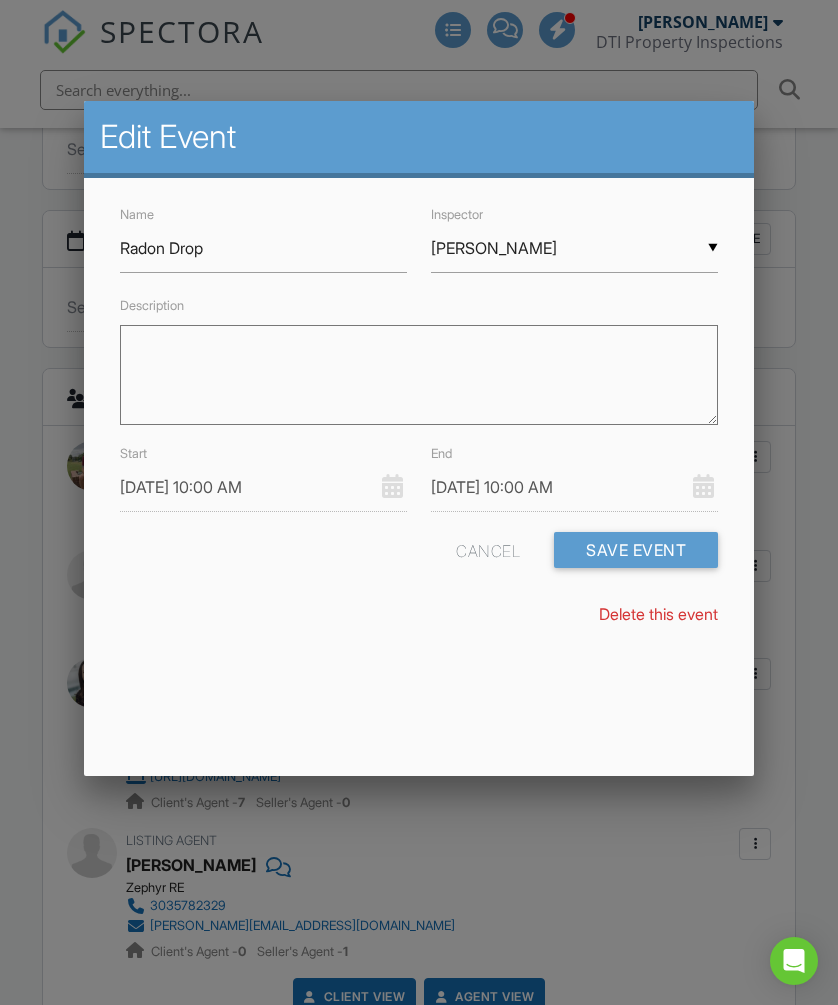 click on "07/12/2025 10:00 AM" at bounding box center [574, 487] 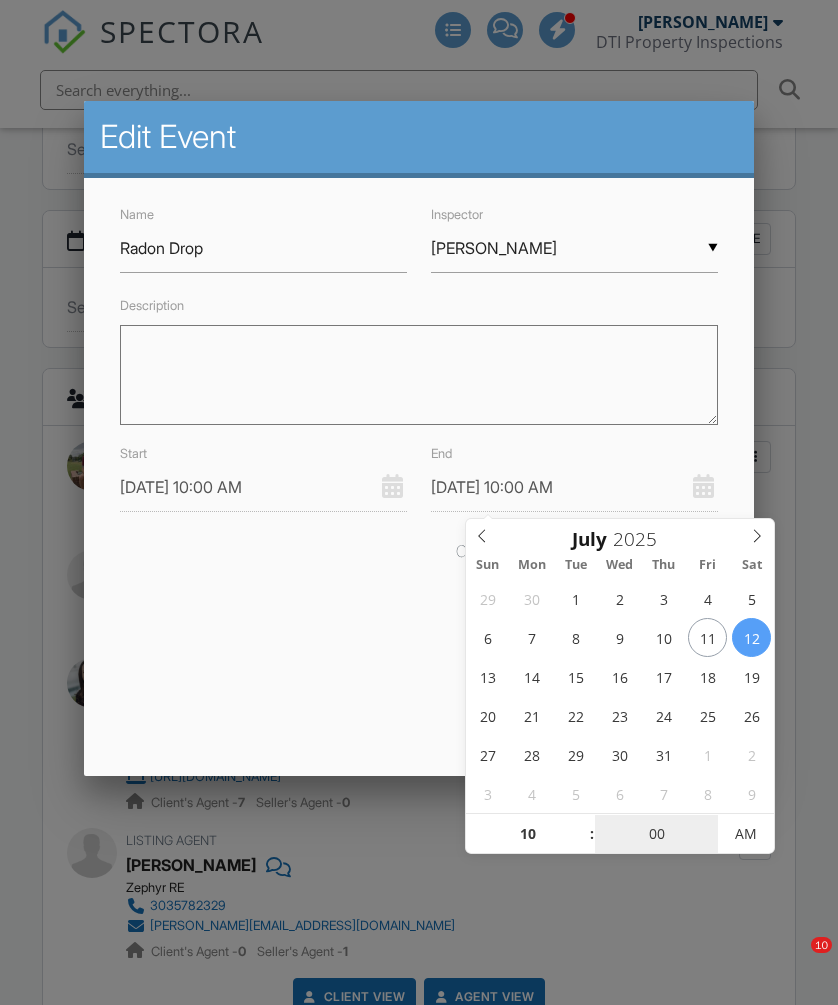 click on "00" at bounding box center (656, 835) 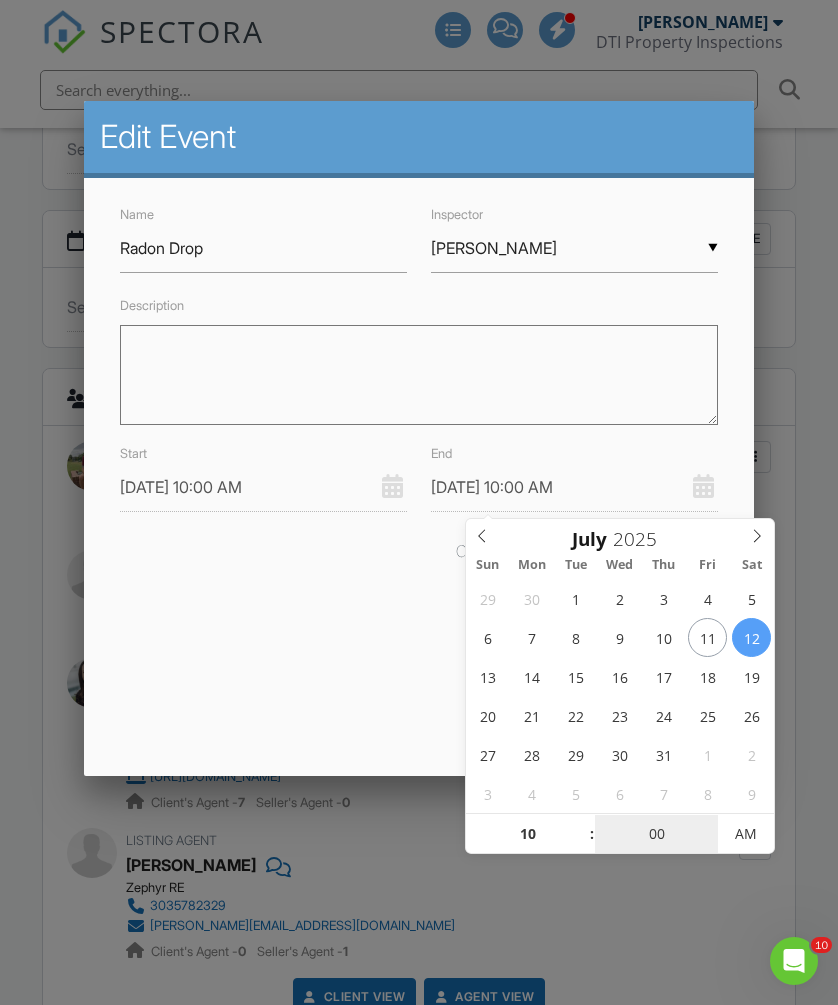 scroll, scrollTop: 0, scrollLeft: 0, axis: both 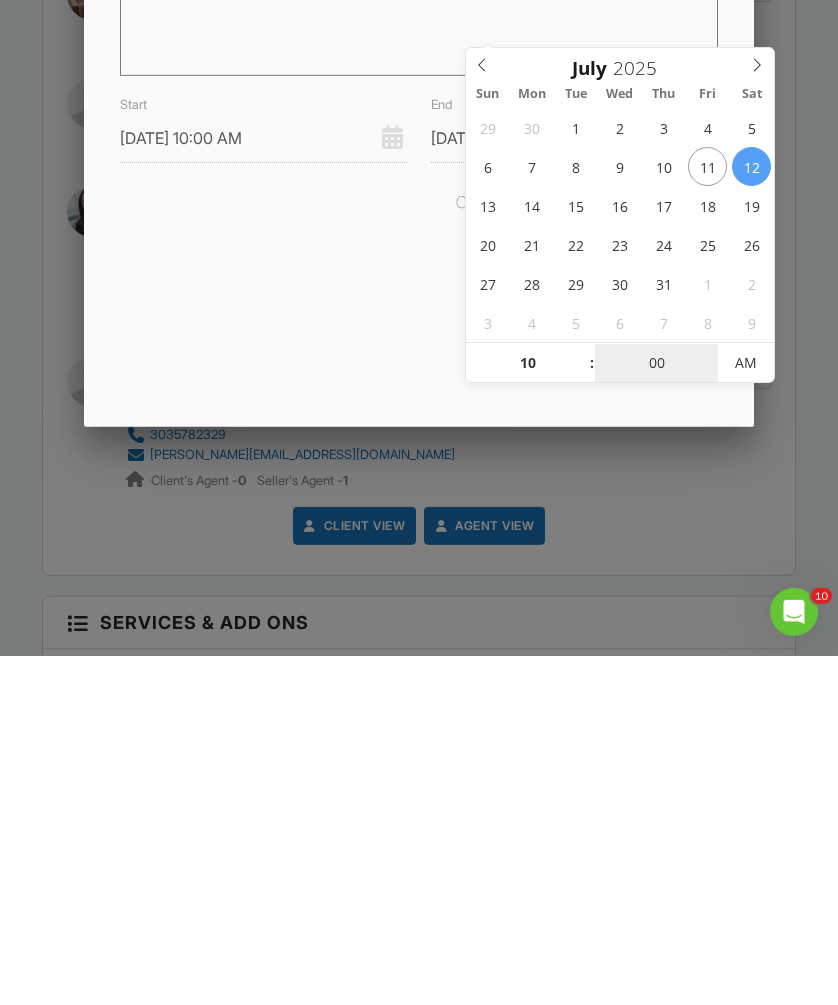 click on "00" at bounding box center [656, 713] 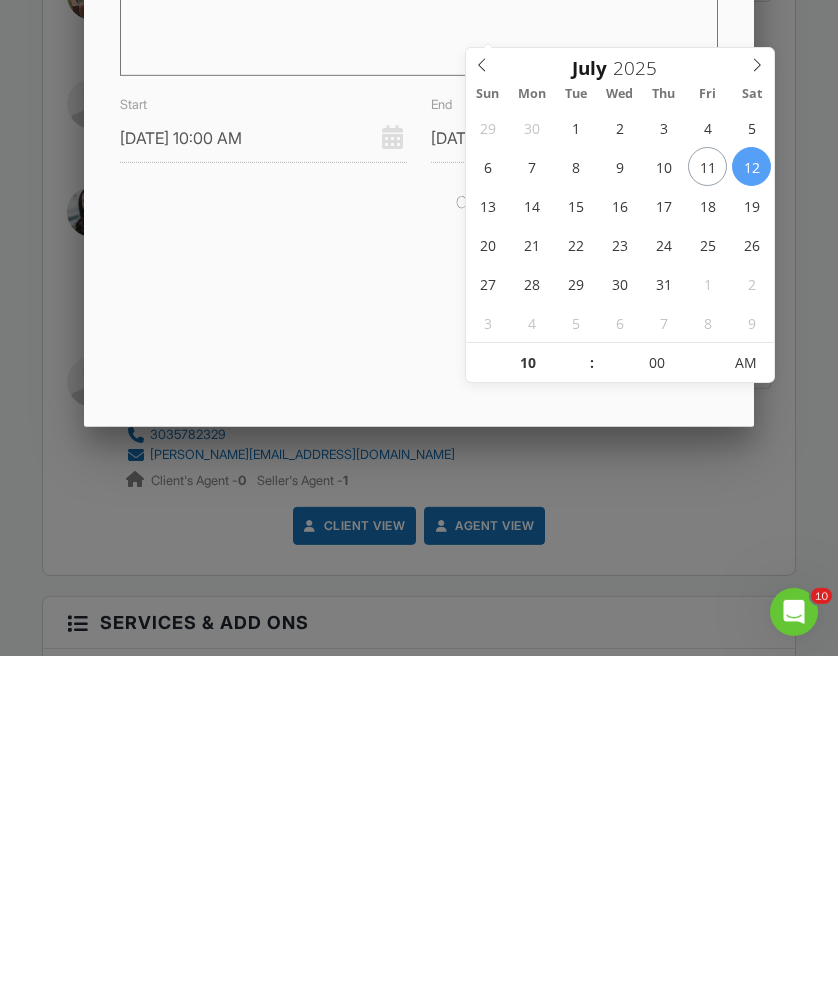click at bounding box center [582, 722] 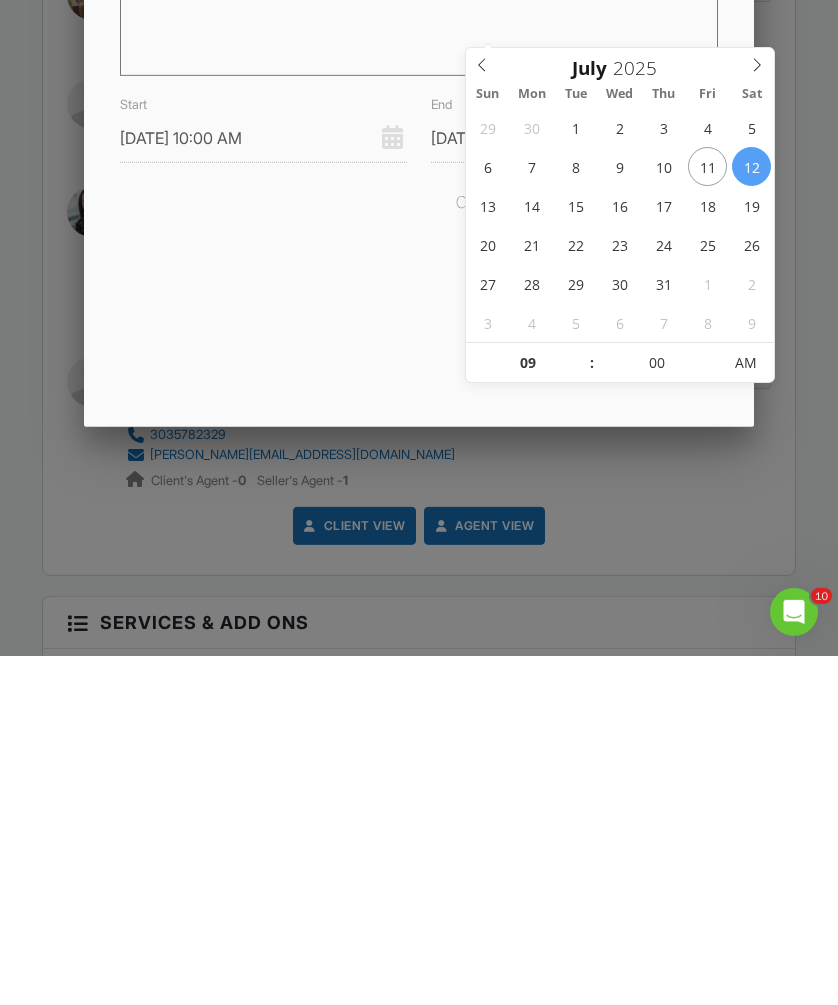 scroll, scrollTop: 2713, scrollLeft: 35, axis: both 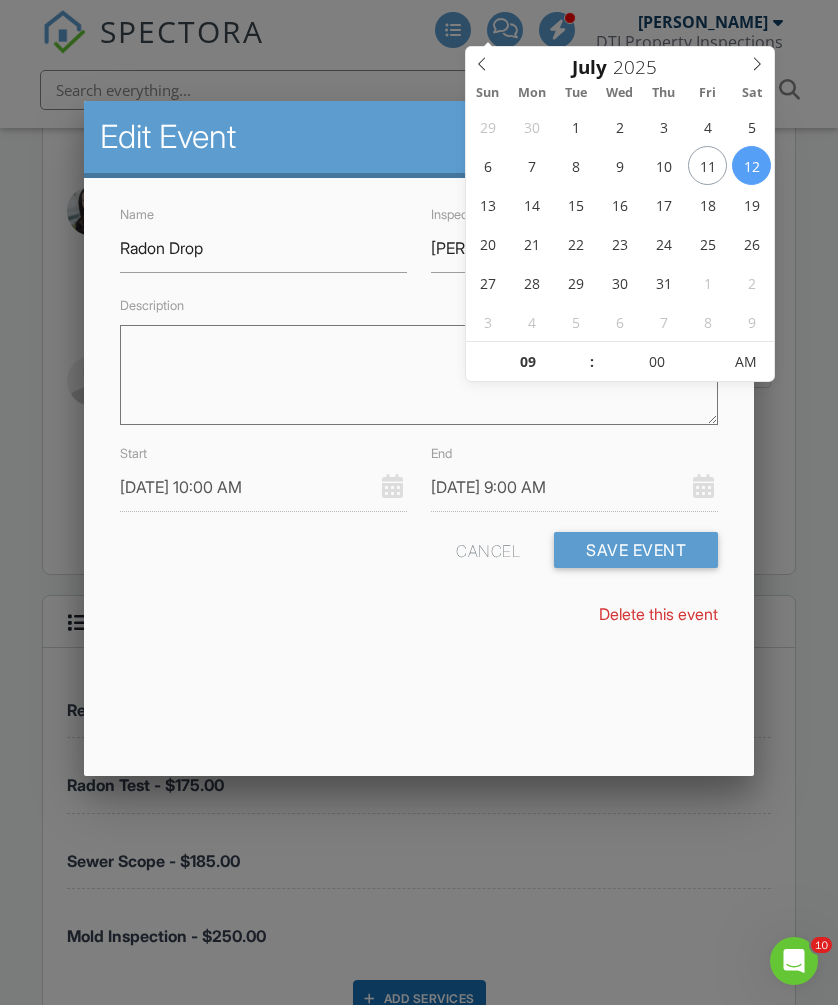 click at bounding box center (582, 352) 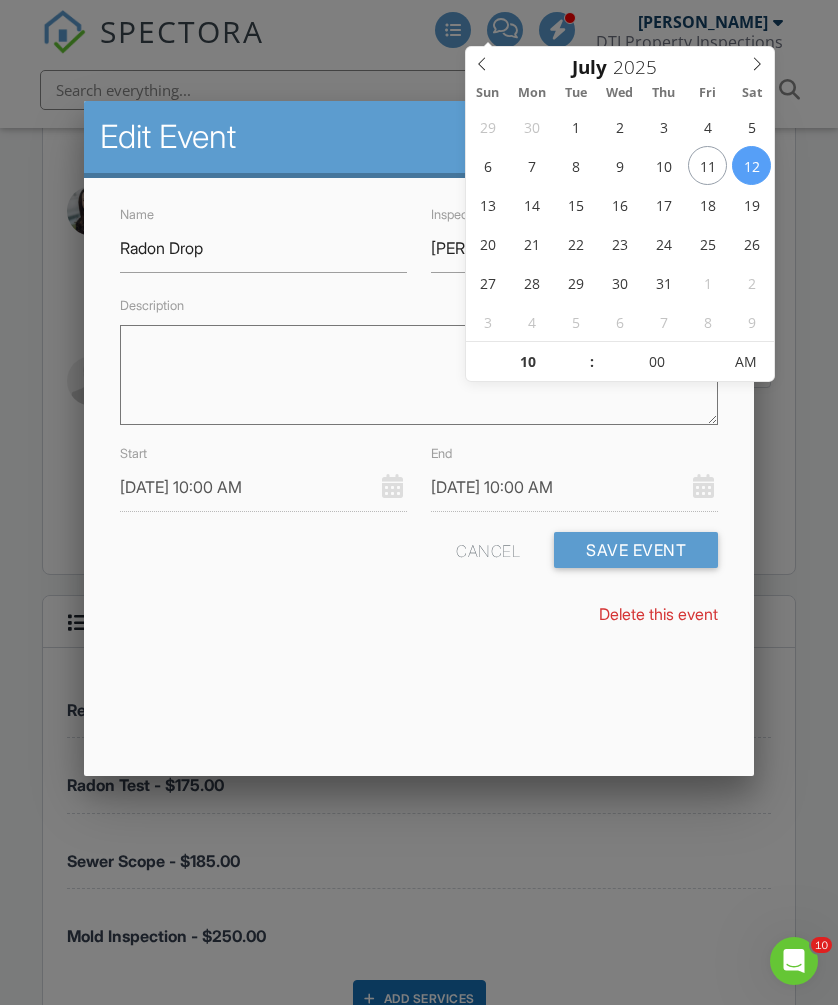 click at bounding box center (582, 352) 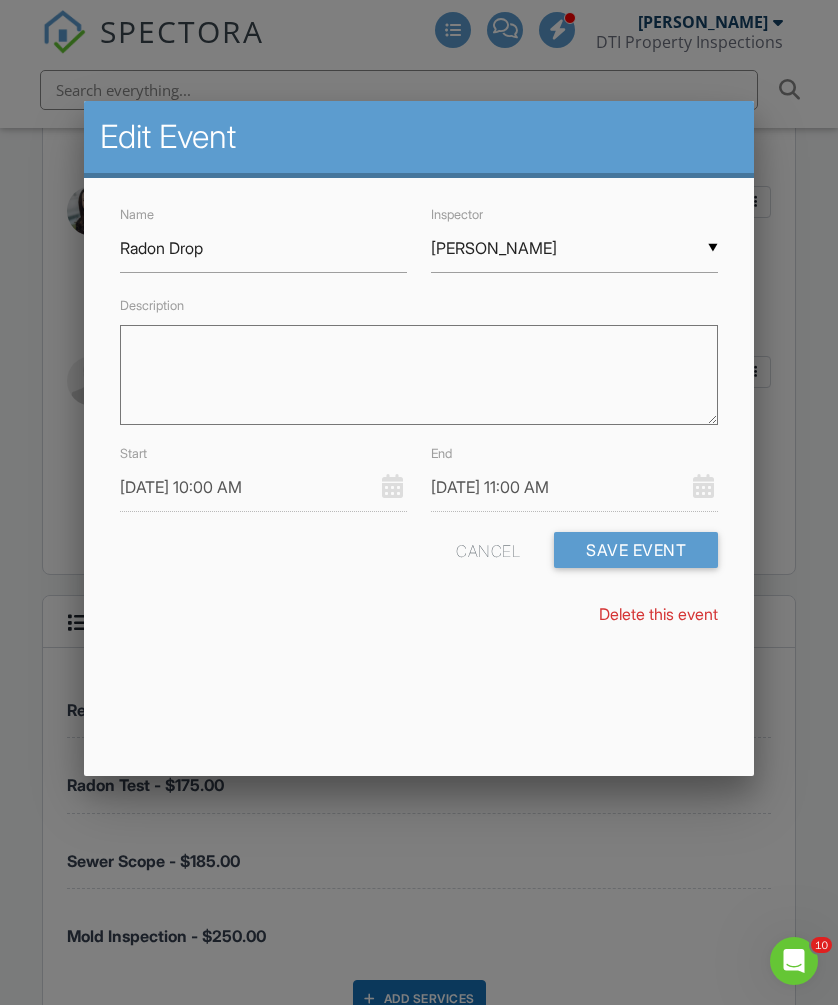 click on "Save Event" at bounding box center (636, 550) 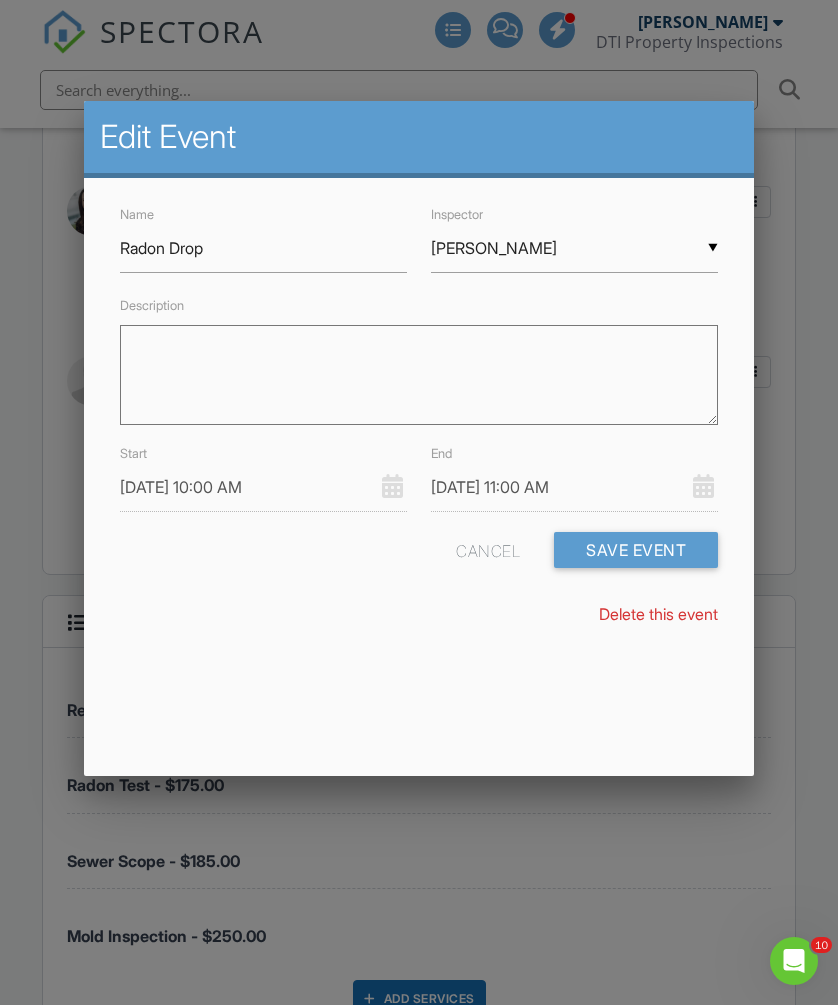 scroll, scrollTop: 2783, scrollLeft: 35, axis: both 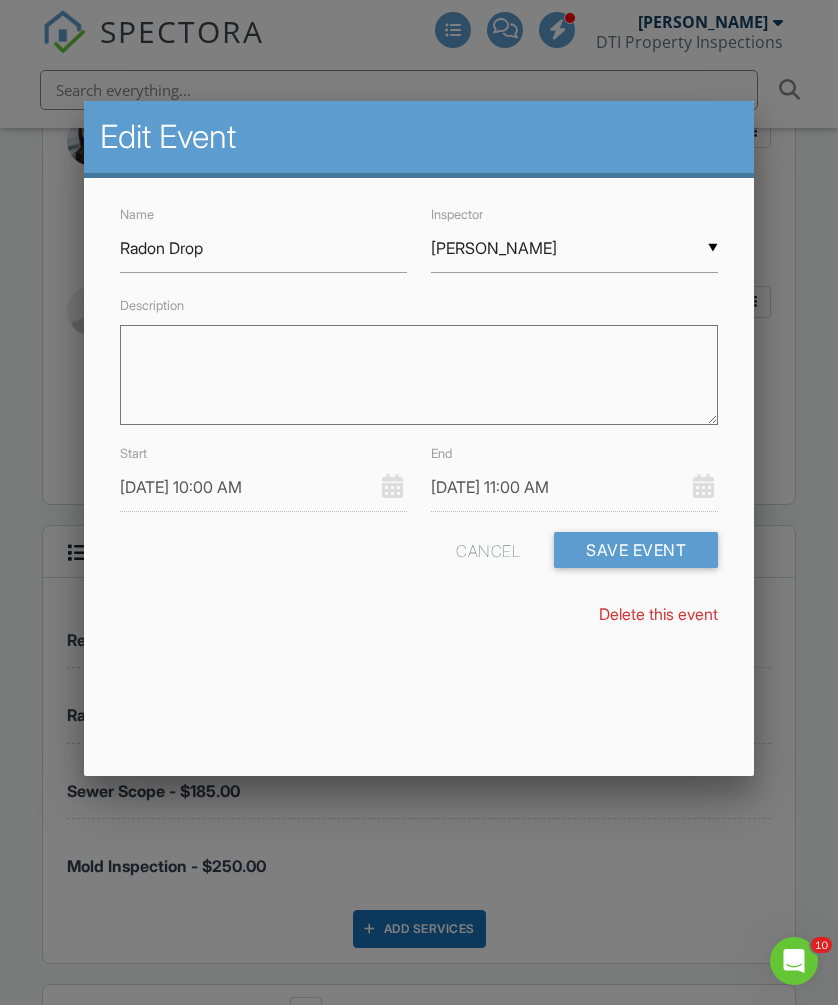 click on "[DATE] 10:00 AM" at bounding box center (263, 487) 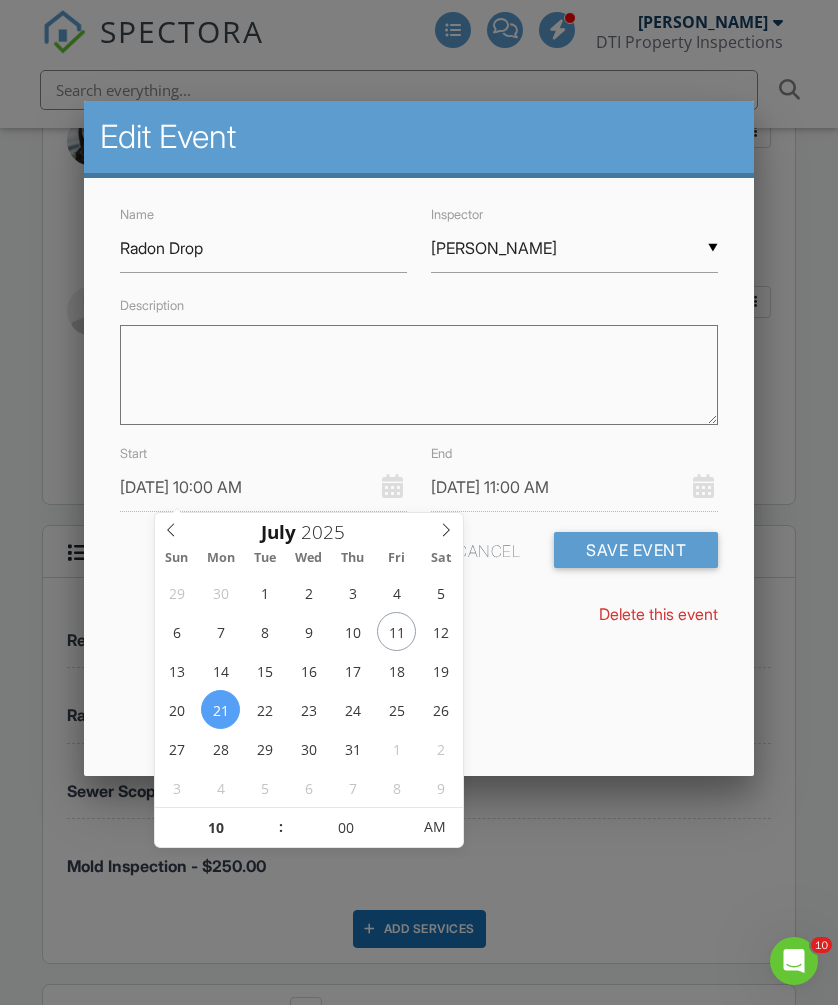 type on "[DATE] 10:00 AM" 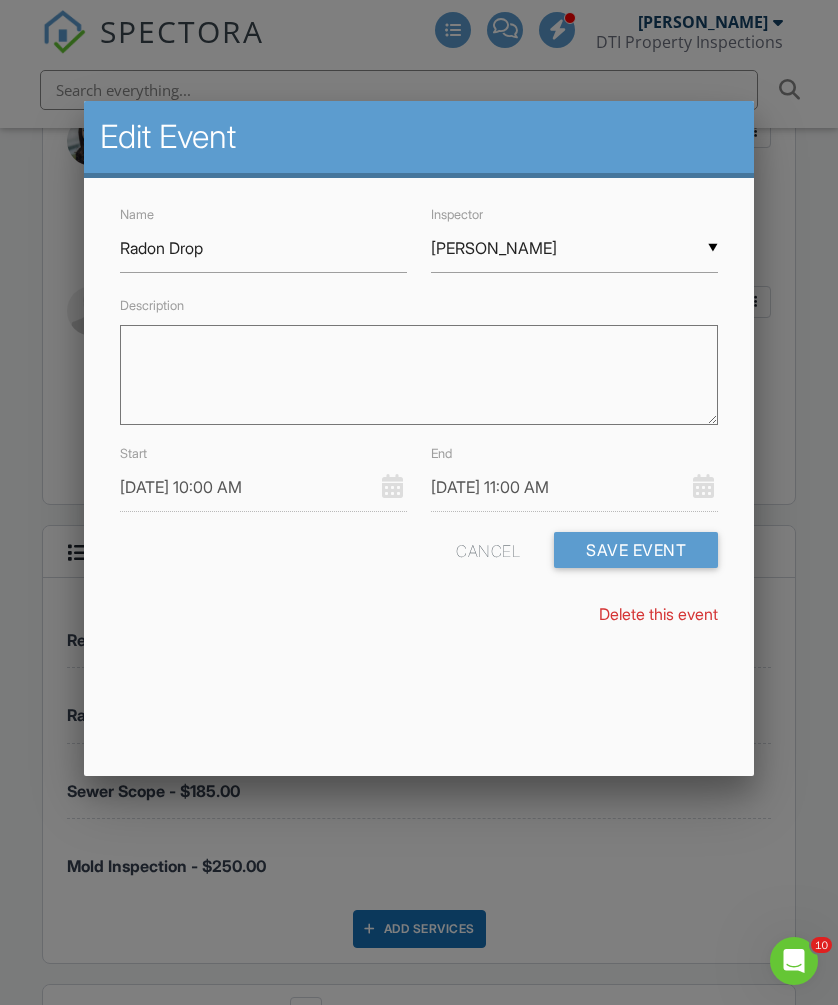 click on "Edit Event
Name
Radon Drop
Inspector
▼ Dirck Parsons Dirck Parsons Dirck Parsons
Description
Start
07/11/2025 10:00 AM
End
07/02/2025 11:00 AM
Cancel
Save Event
Delete this event" at bounding box center [419, 438] 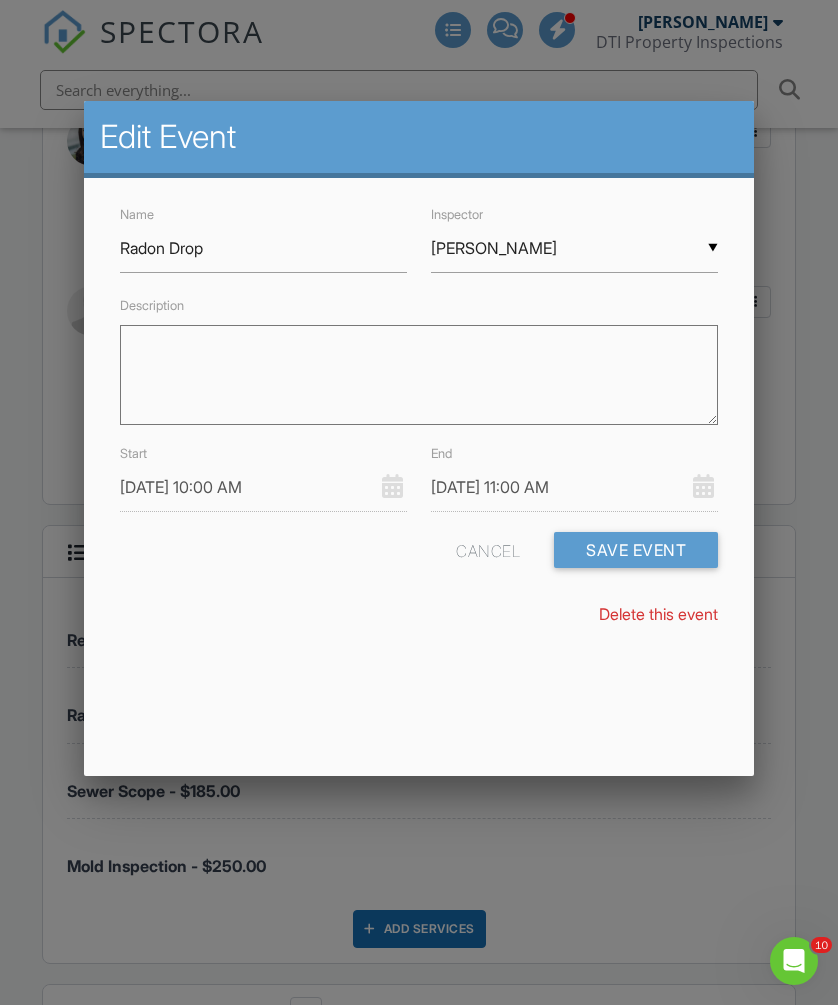 click on "Save Event" at bounding box center (636, 550) 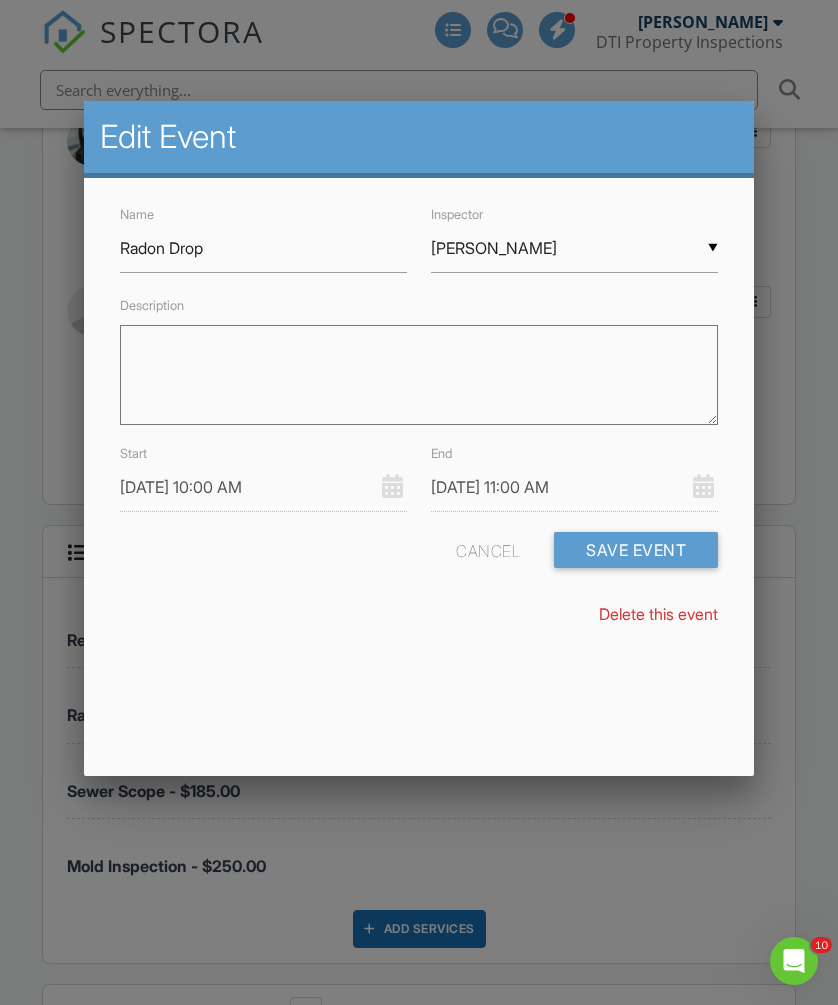 click on "07/02/2025 11:00 AM" at bounding box center [574, 487] 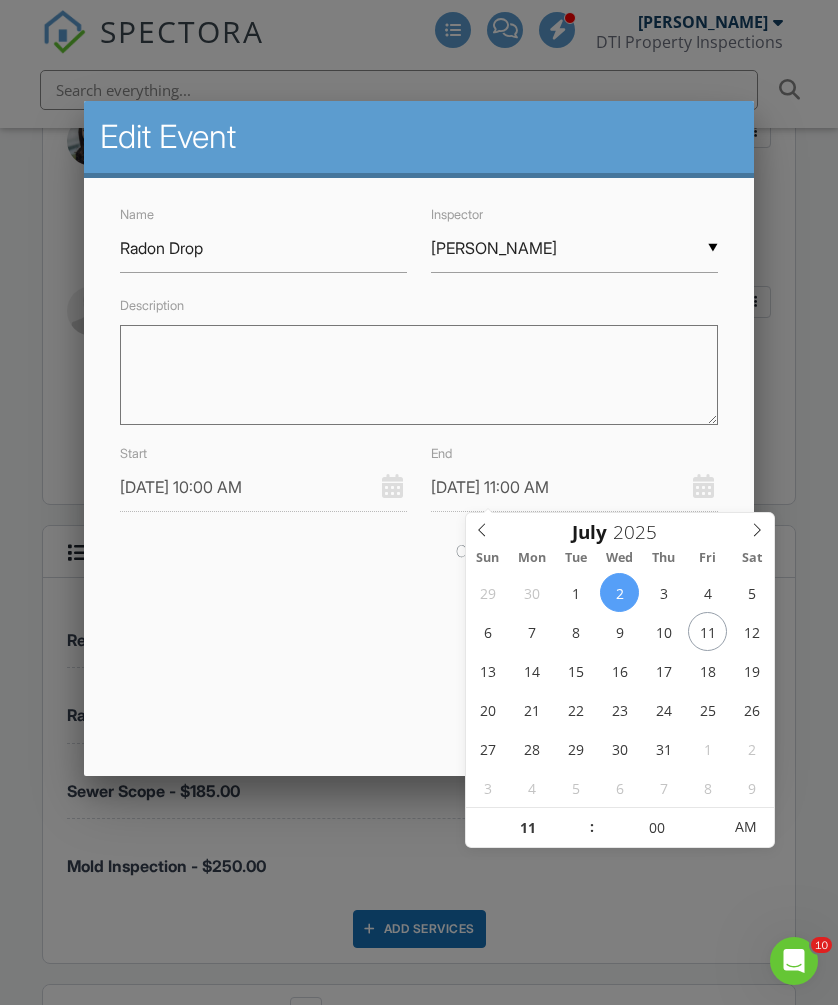 type on "[DATE] 11:00 AM" 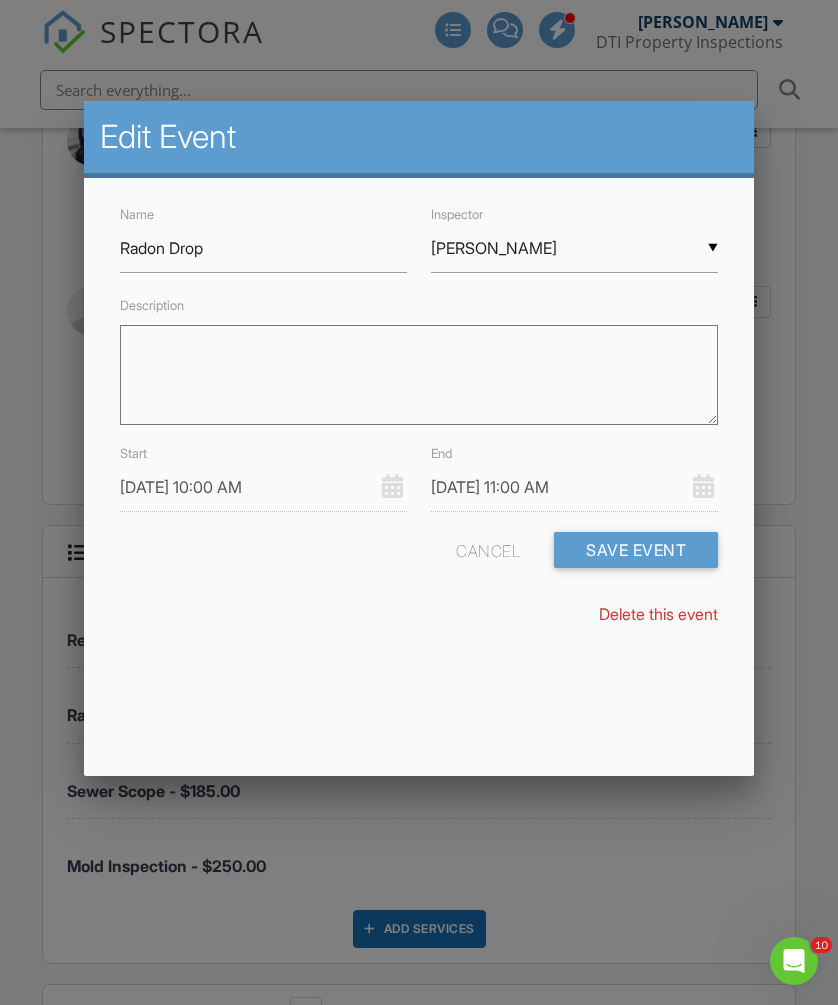 click on "Name
Radon Drop
Inspector
▼ Dirck Parsons Dirck Parsons Dirck Parsons
Description
Start
07/11/2025 10:00 AM
End
07/12/2025 11:00 AM
Cancel
Save Event
Delete this event" at bounding box center [419, 424] 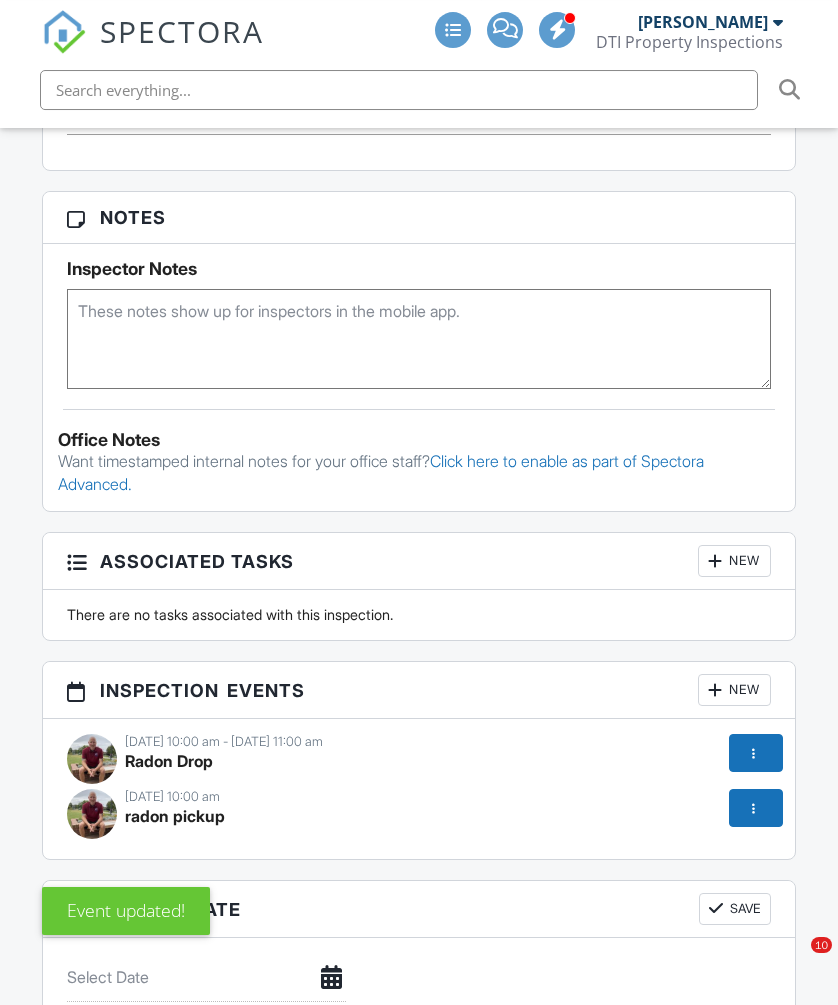 scroll, scrollTop: 2873, scrollLeft: 0, axis: vertical 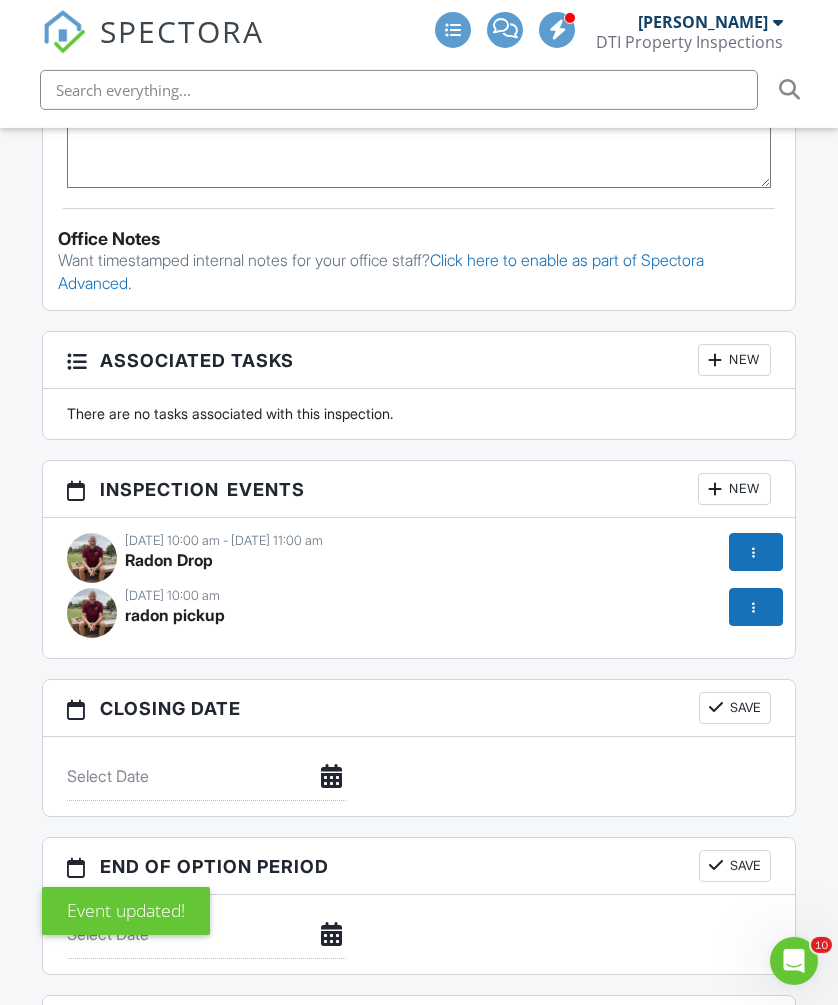 click at bounding box center (756, 607) 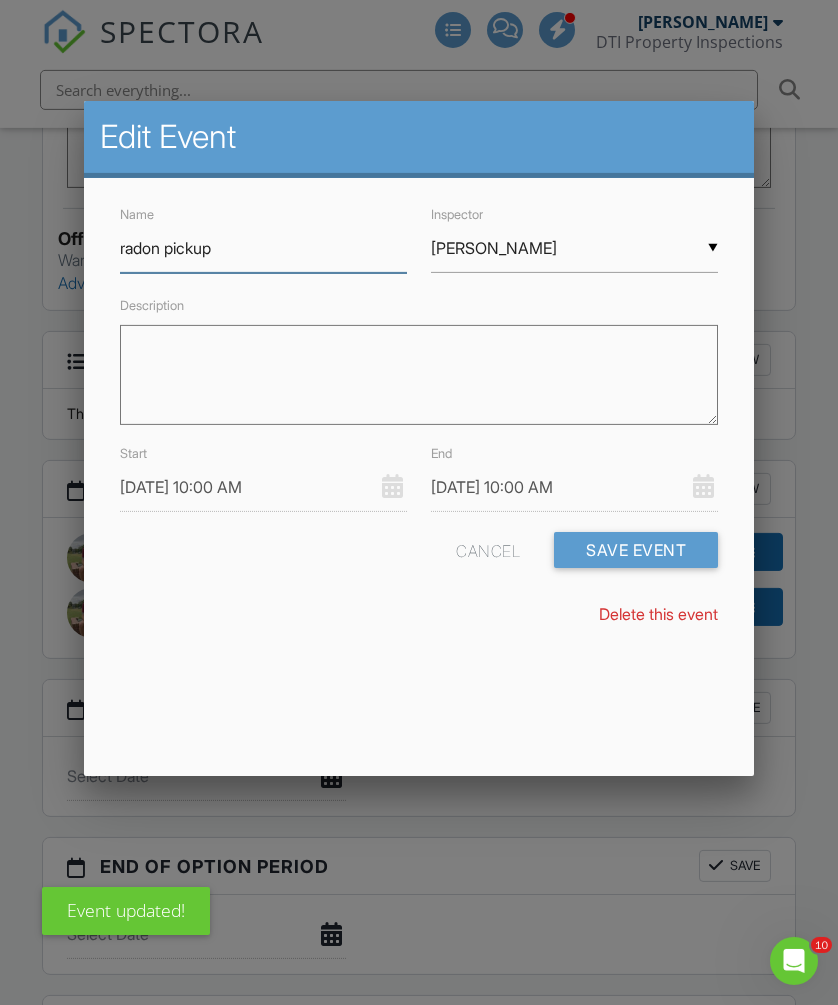 scroll, scrollTop: 3530, scrollLeft: 0, axis: vertical 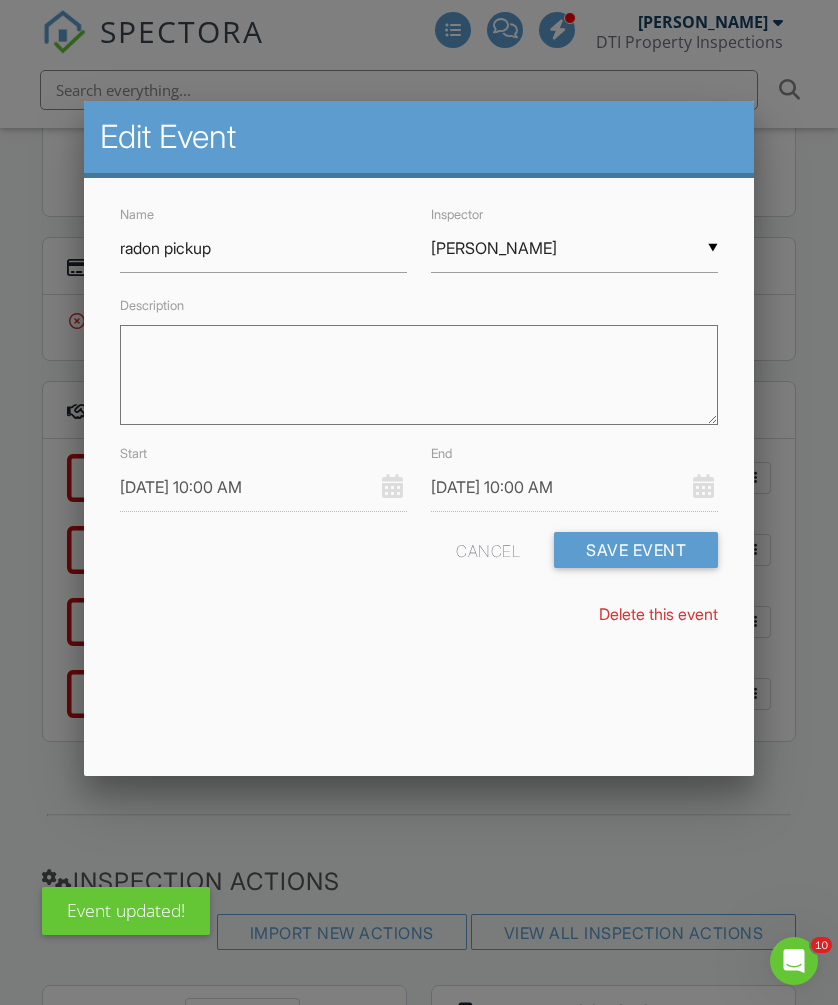 click at bounding box center [419, 528] 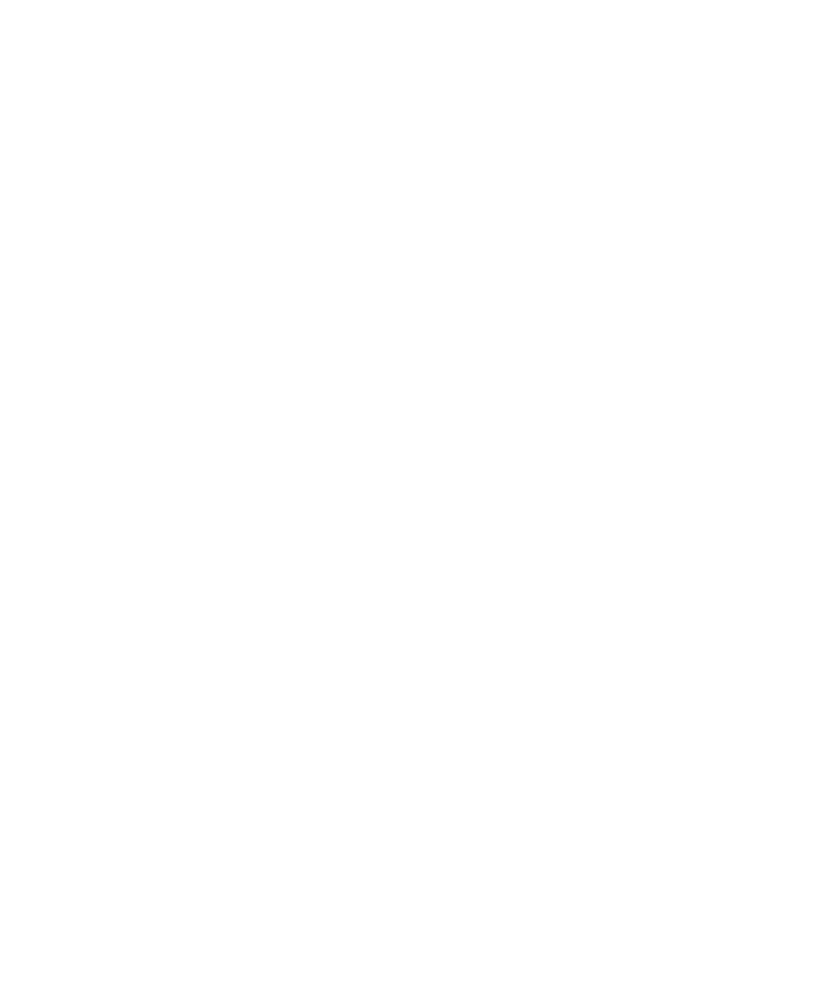 scroll, scrollTop: 0, scrollLeft: 0, axis: both 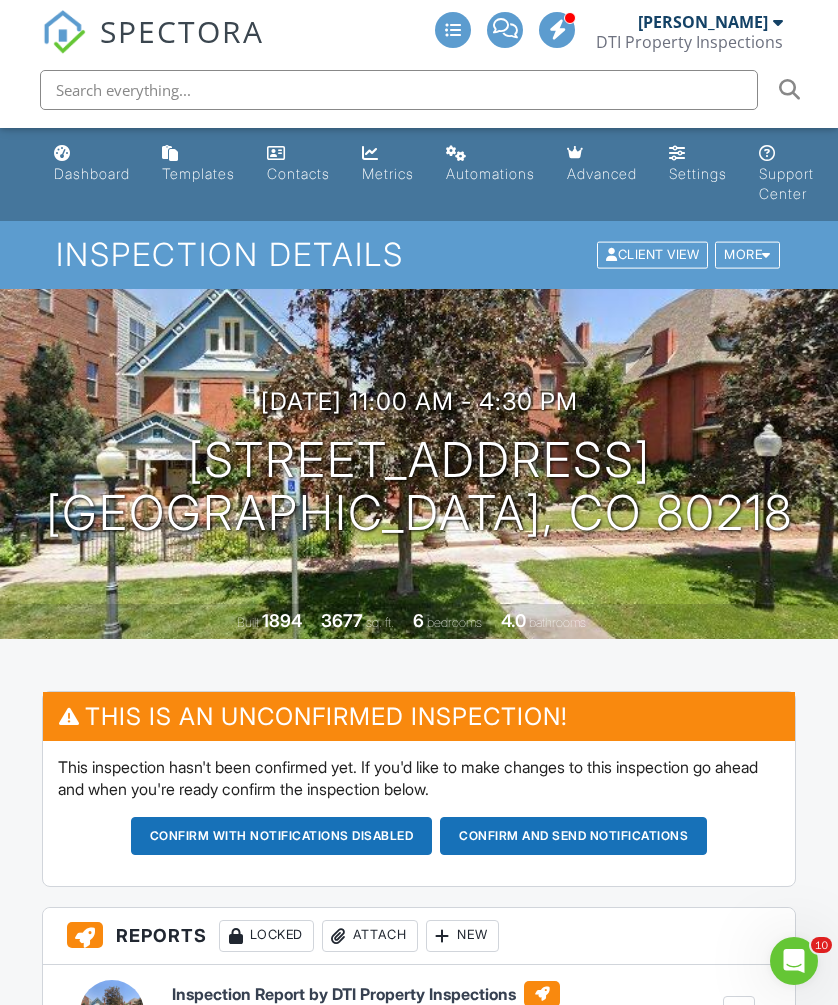 click on "Confirm and send notifications" at bounding box center (282, 836) 